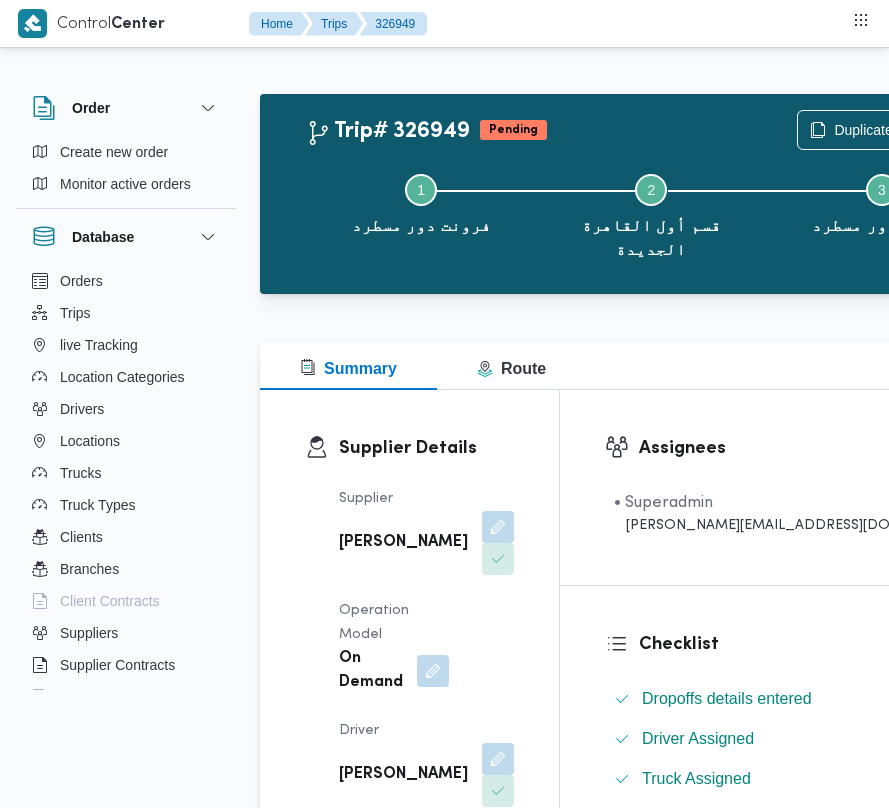 scroll, scrollTop: 4121, scrollLeft: 0, axis: vertical 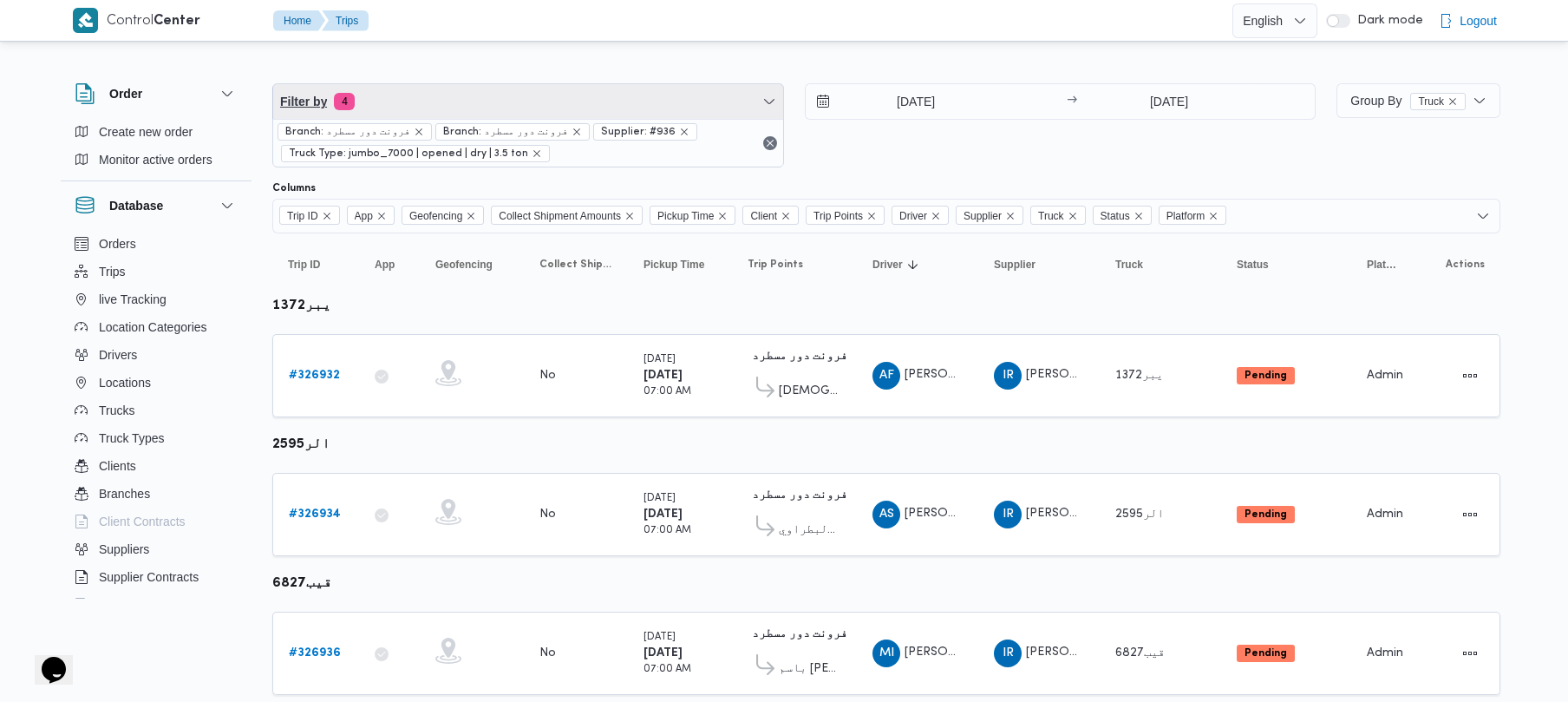 click on "Filter by 4" at bounding box center [528, 102] 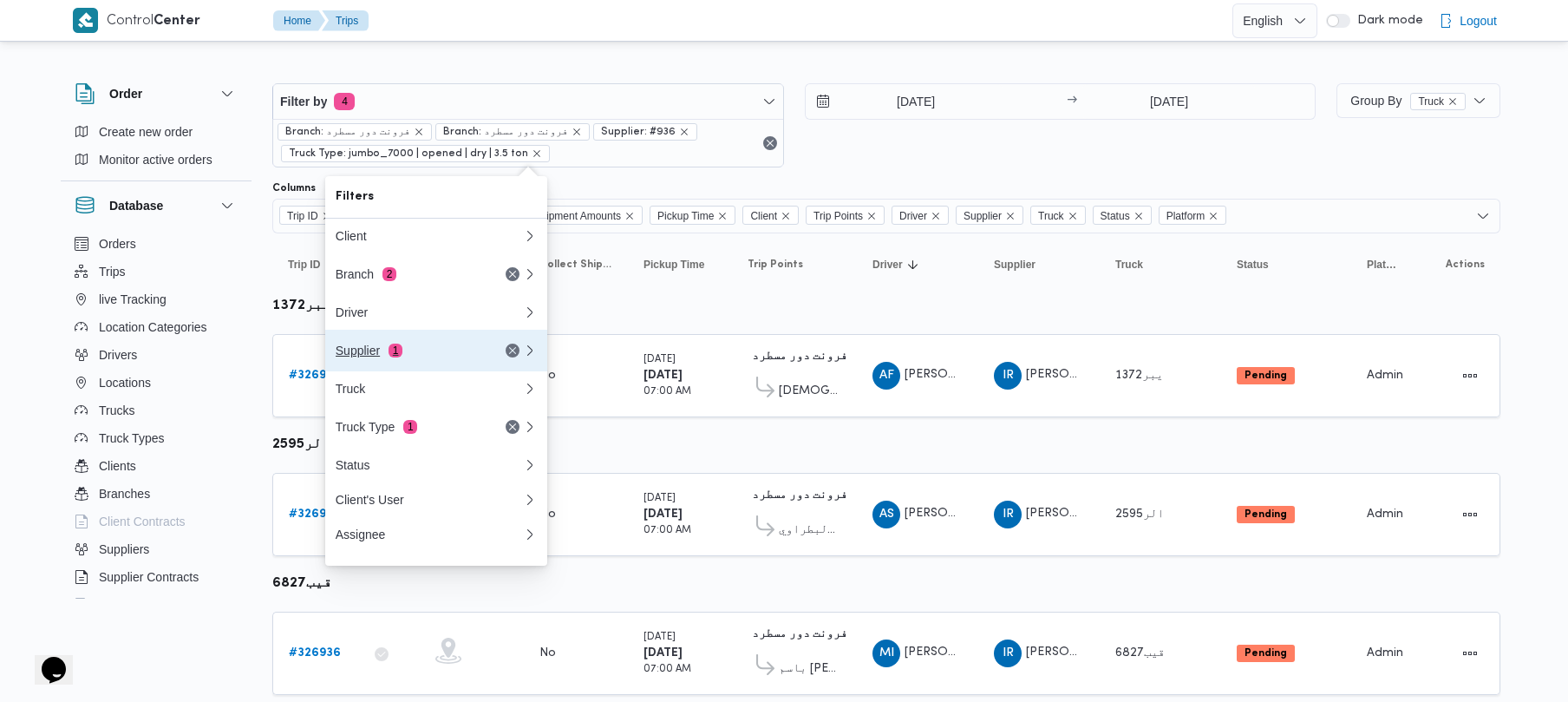 click on "Supplier 1" at bounding box center (436, 351) 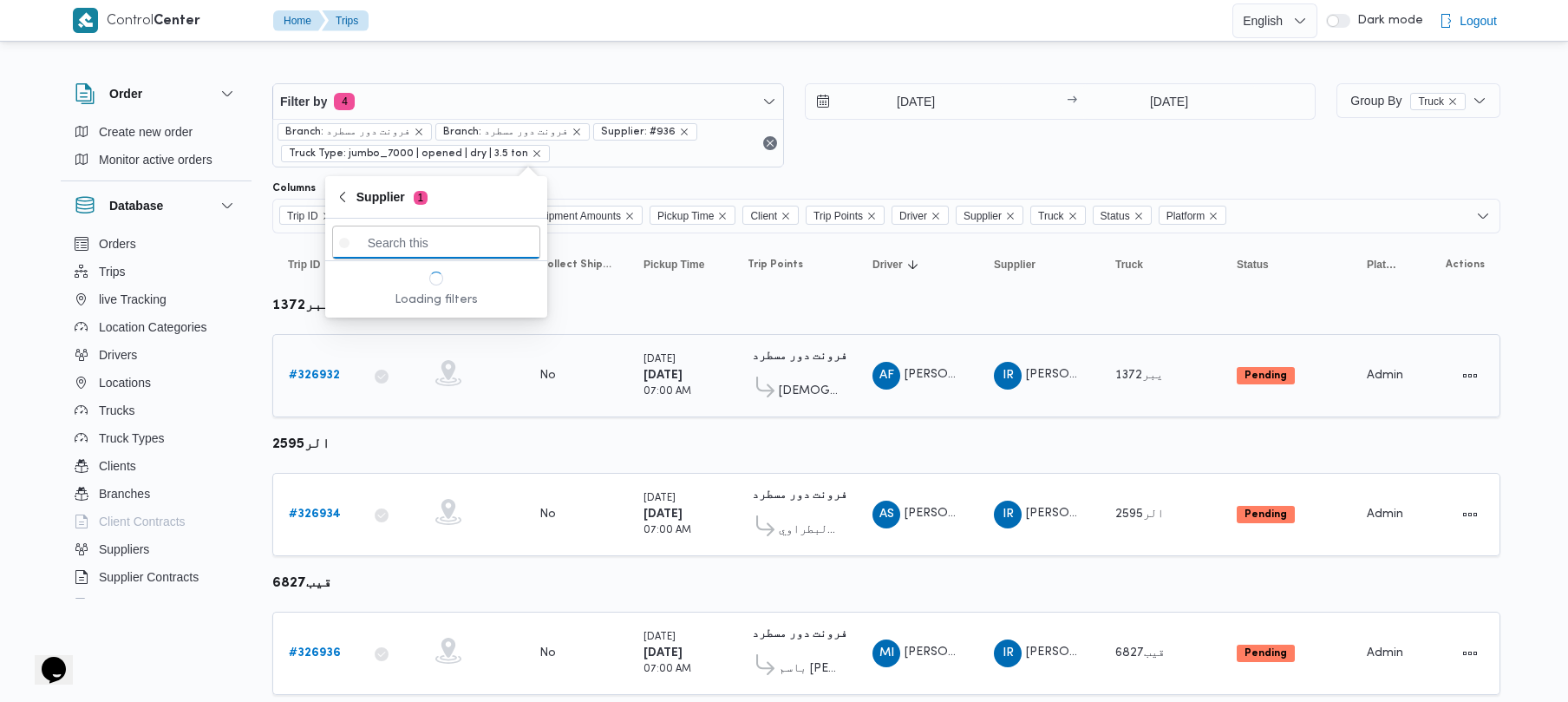 paste on "شريف بدر عبد الحميد عبد المجيد بدر" 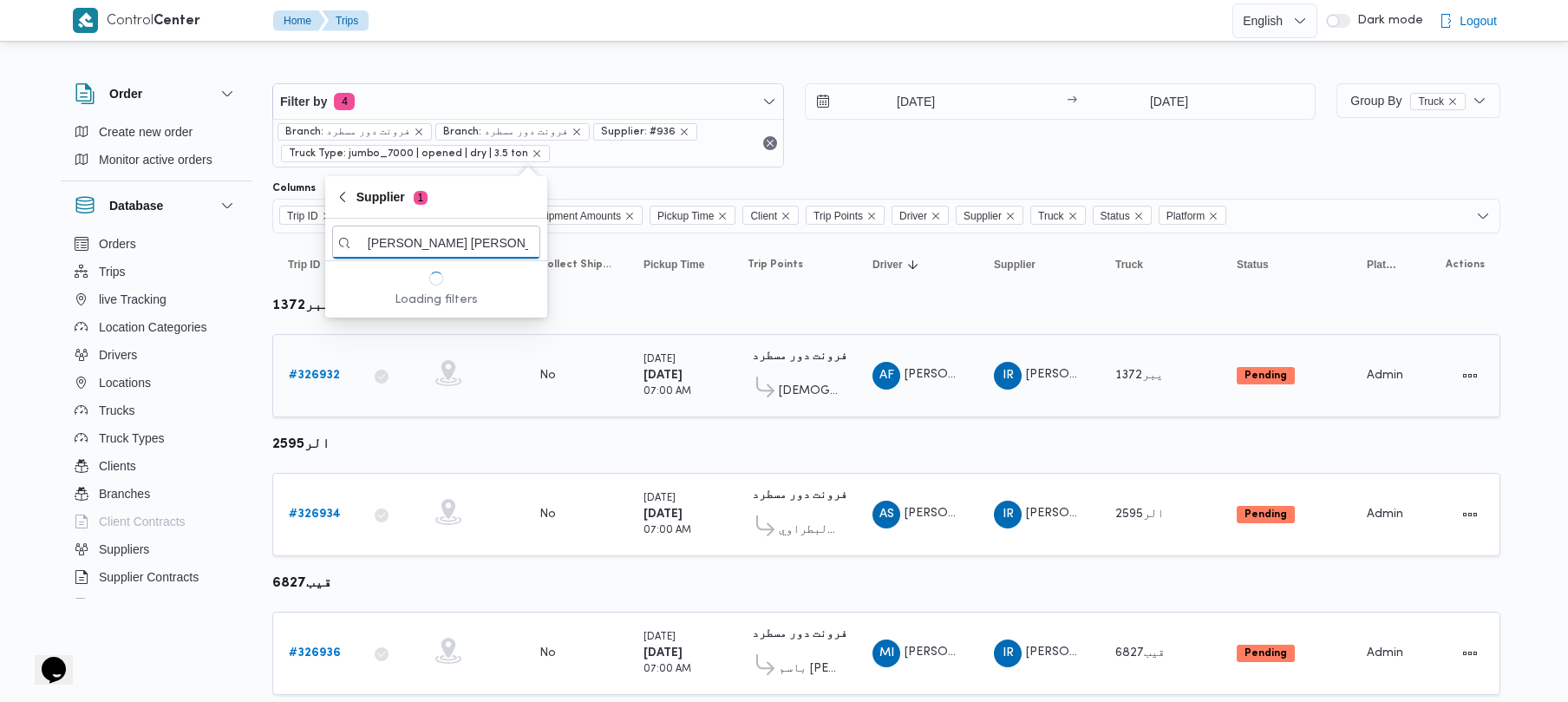 scroll, scrollTop: 0, scrollLeft: 19, axis: horizontal 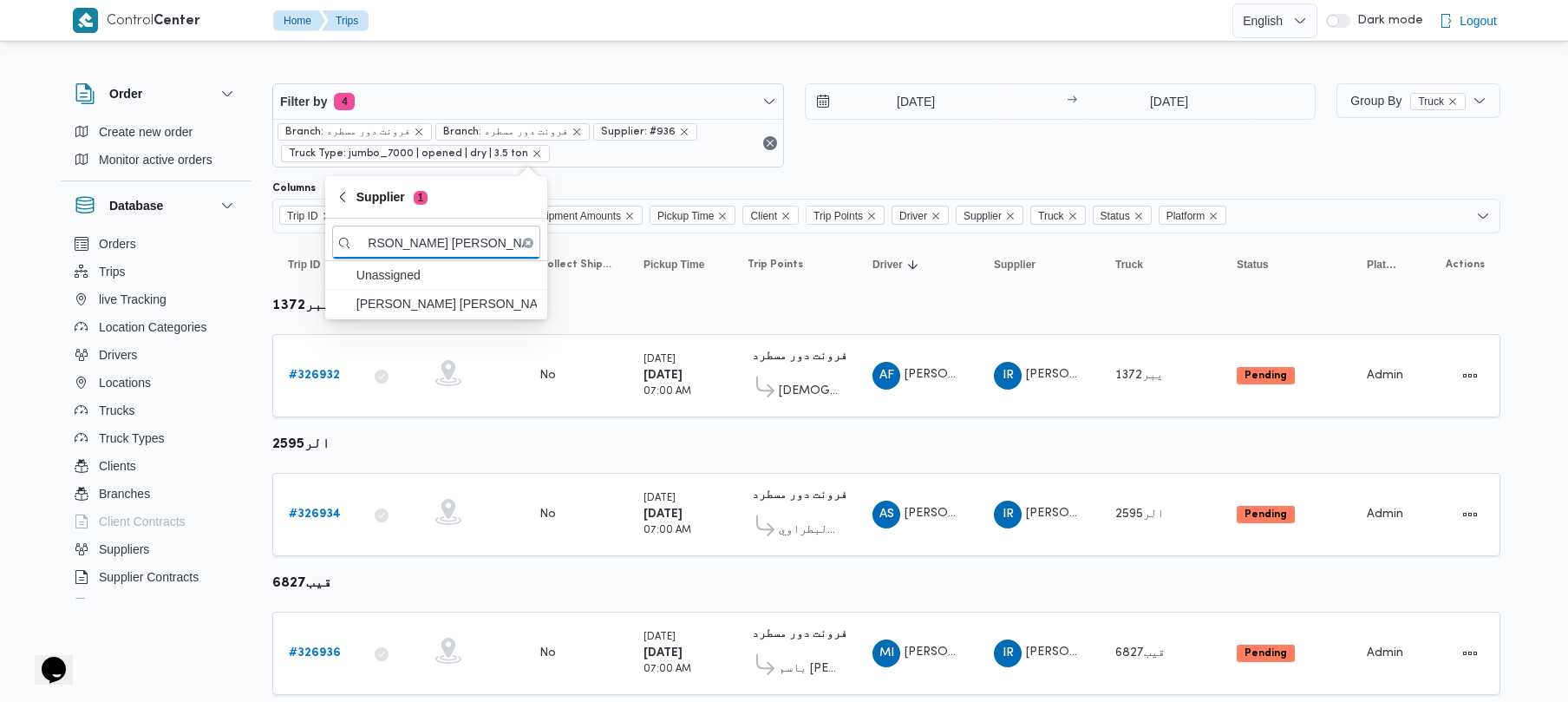type on "شريف بدر عبد الحميد عبد المجيد بدر" 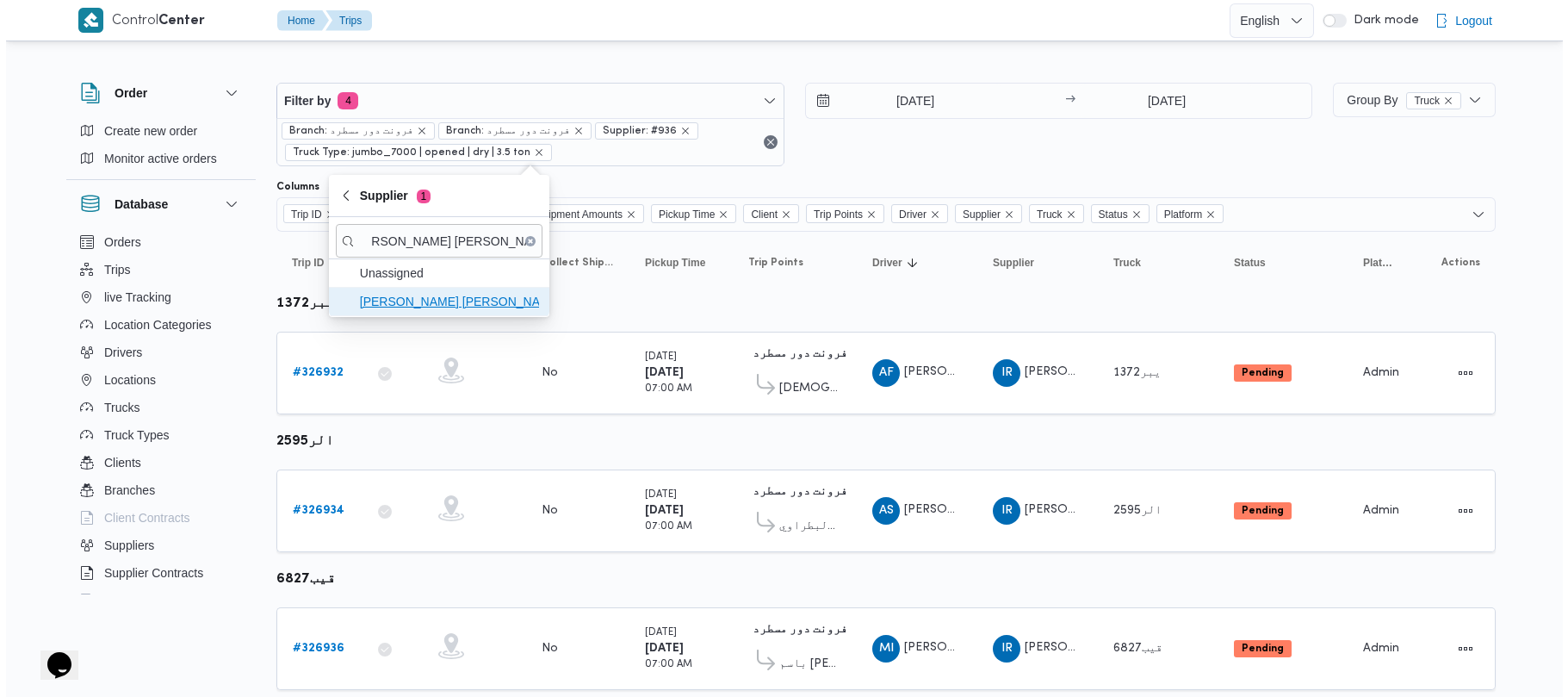 scroll, scrollTop: 0, scrollLeft: 0, axis: both 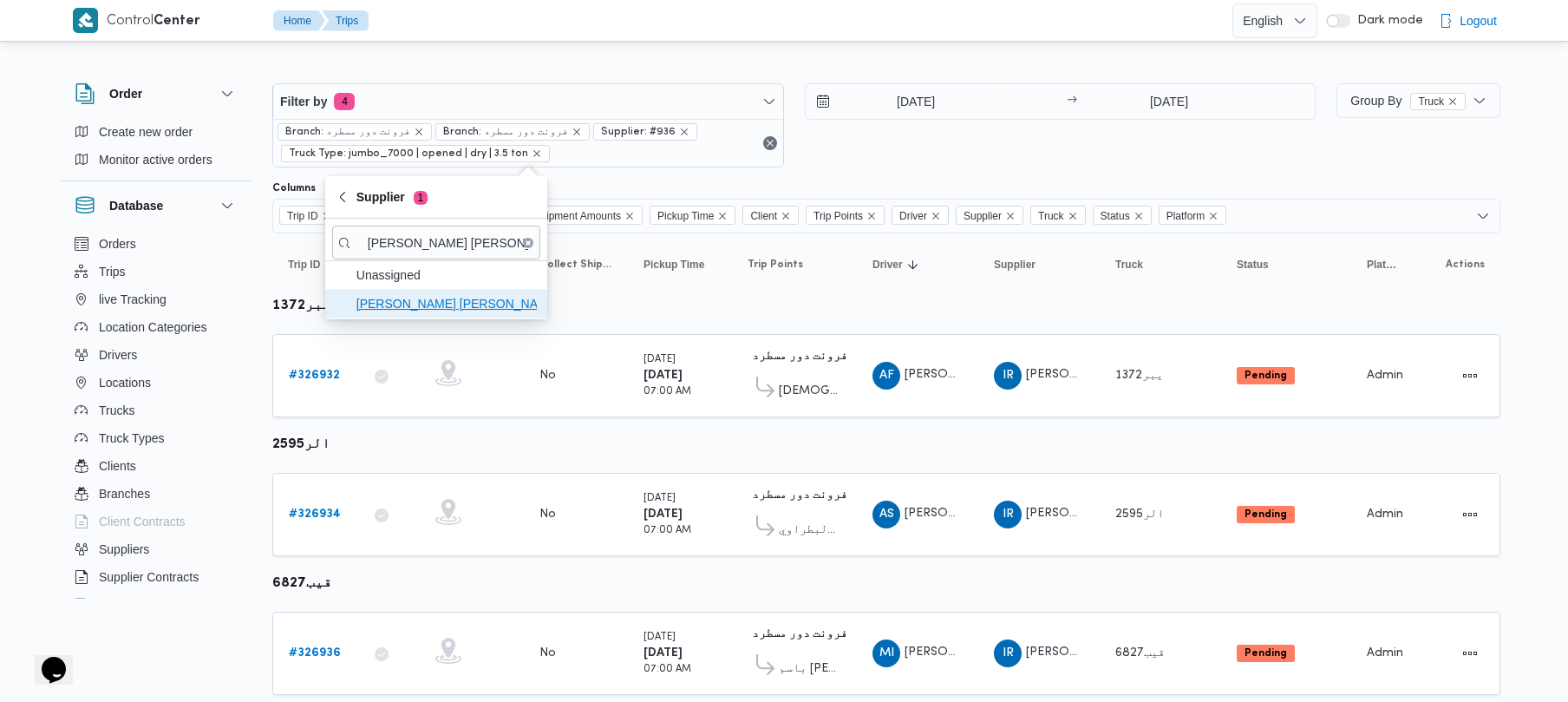 drag, startPoint x: 441, startPoint y: 324, endPoint x: 439, endPoint y: 309, distance: 15.132746 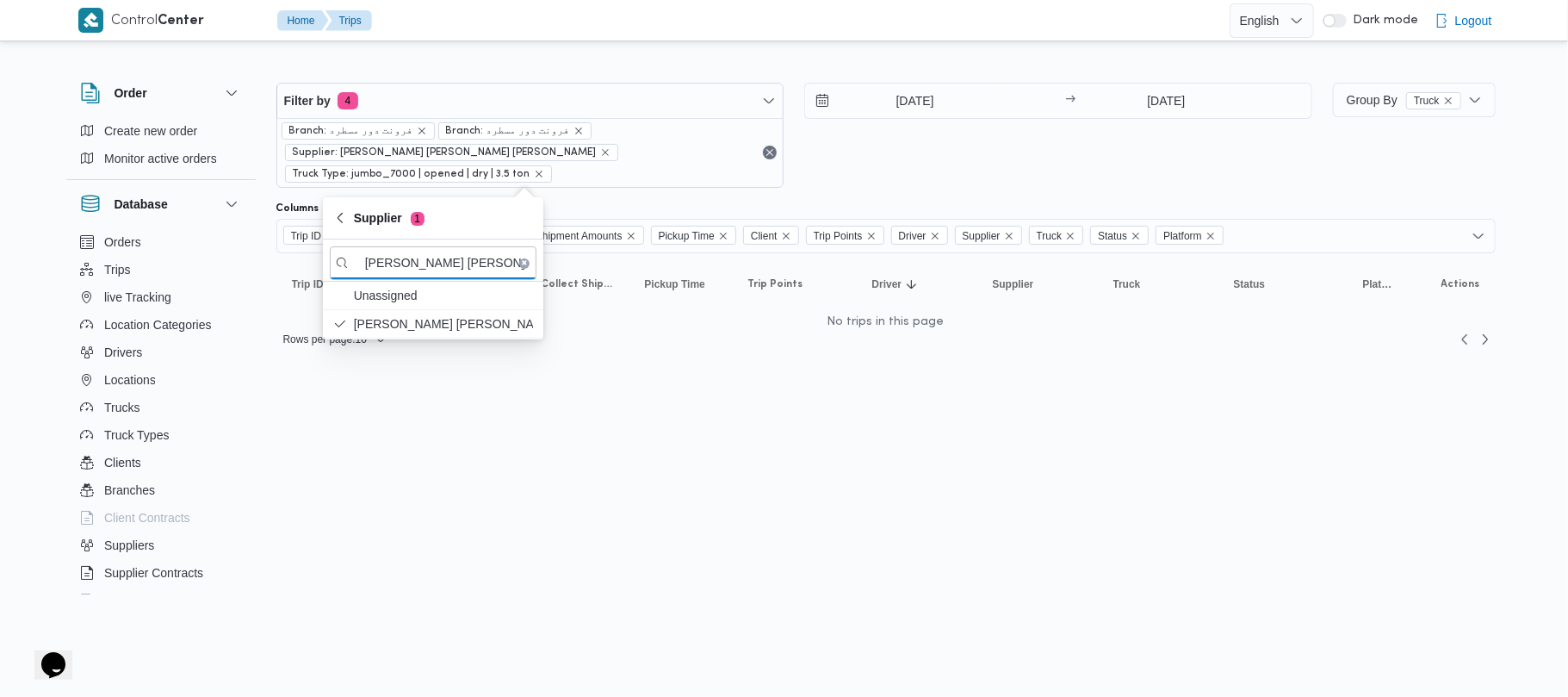 click on "Filter by 4 Branch: فرونت دور مسطرد Branch: فرونت دور مسطرد  Supplier: شريف بدر عبد الحميد عبد المجيد بدر Truck Type: jumbo_7000 | opened | dry | 3.5 ton 28/7/2025 → 28/7/2025" at bounding box center [794, 135] 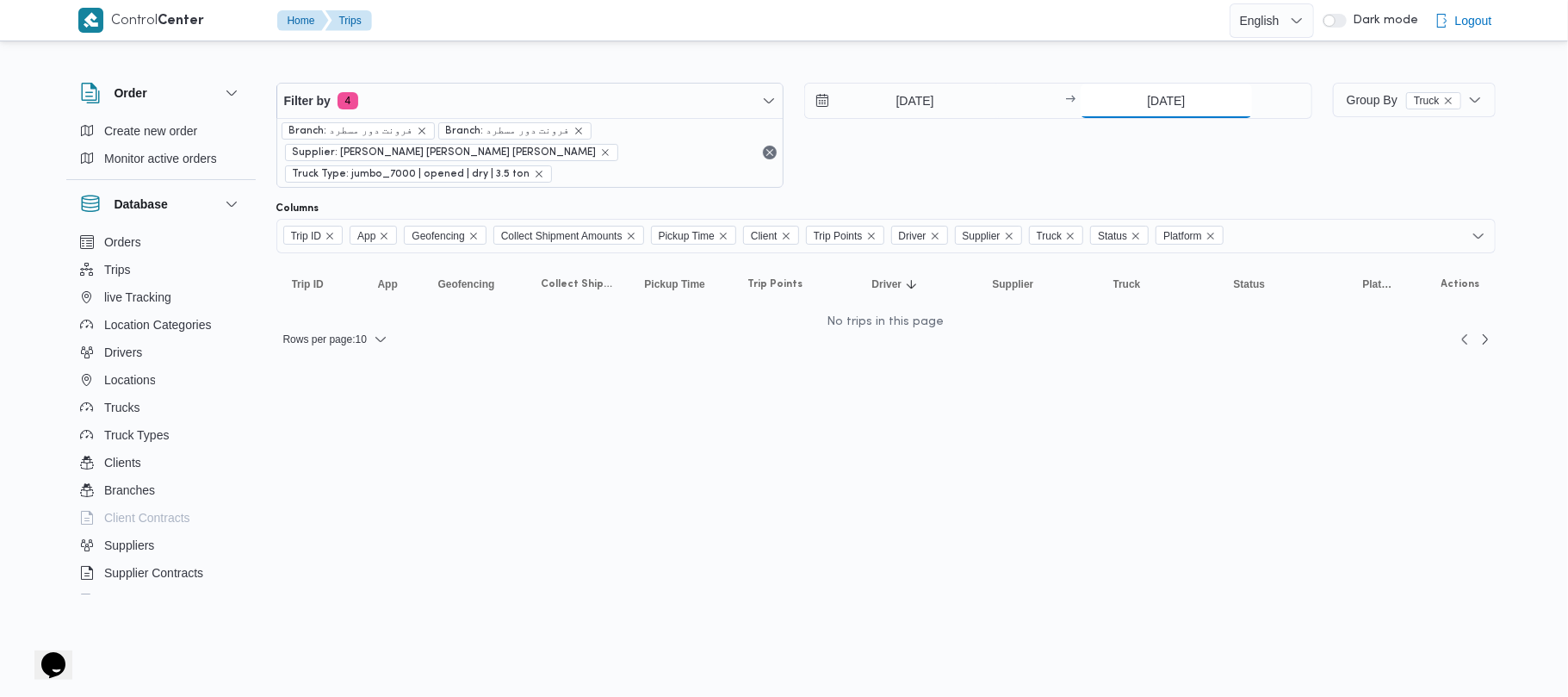 click on "28/7/2025" at bounding box center (1166, 101) 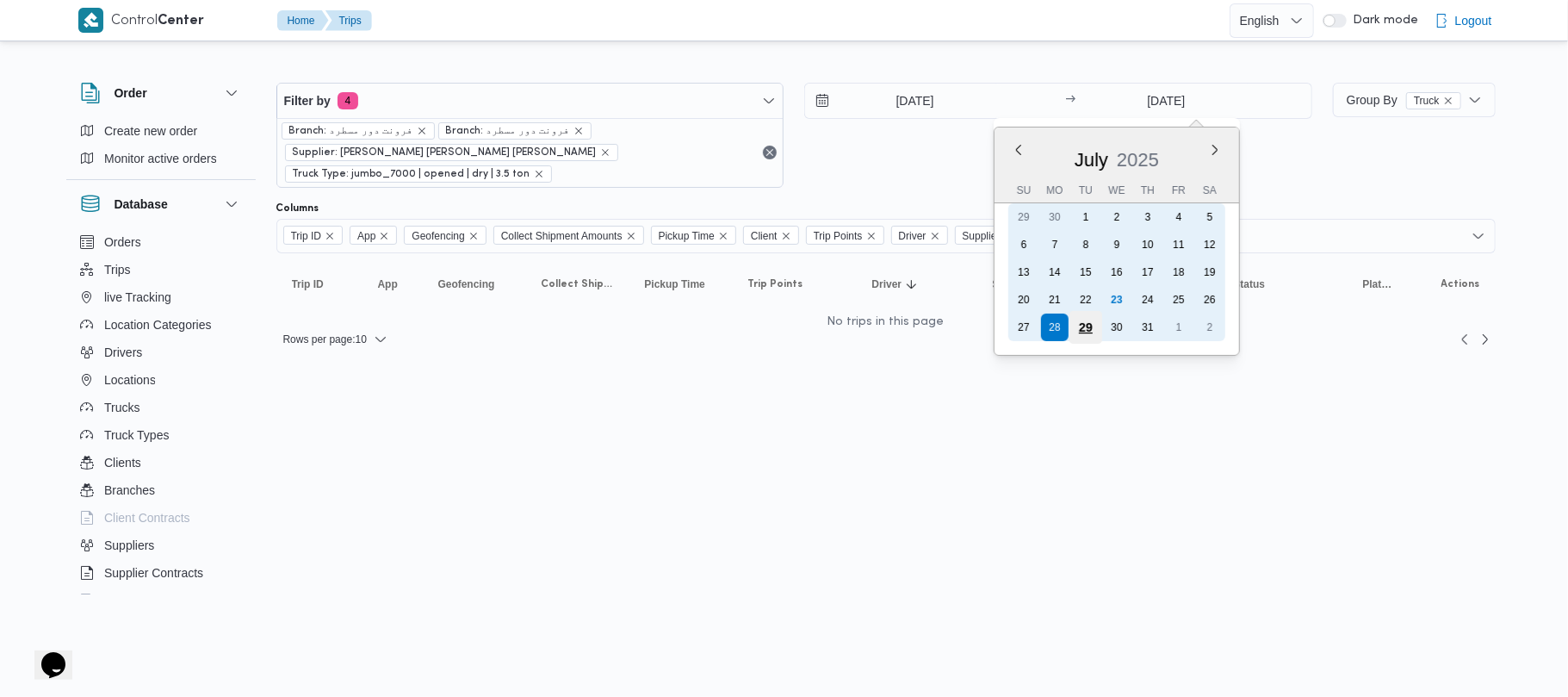 click on "29" at bounding box center (1086, 327) 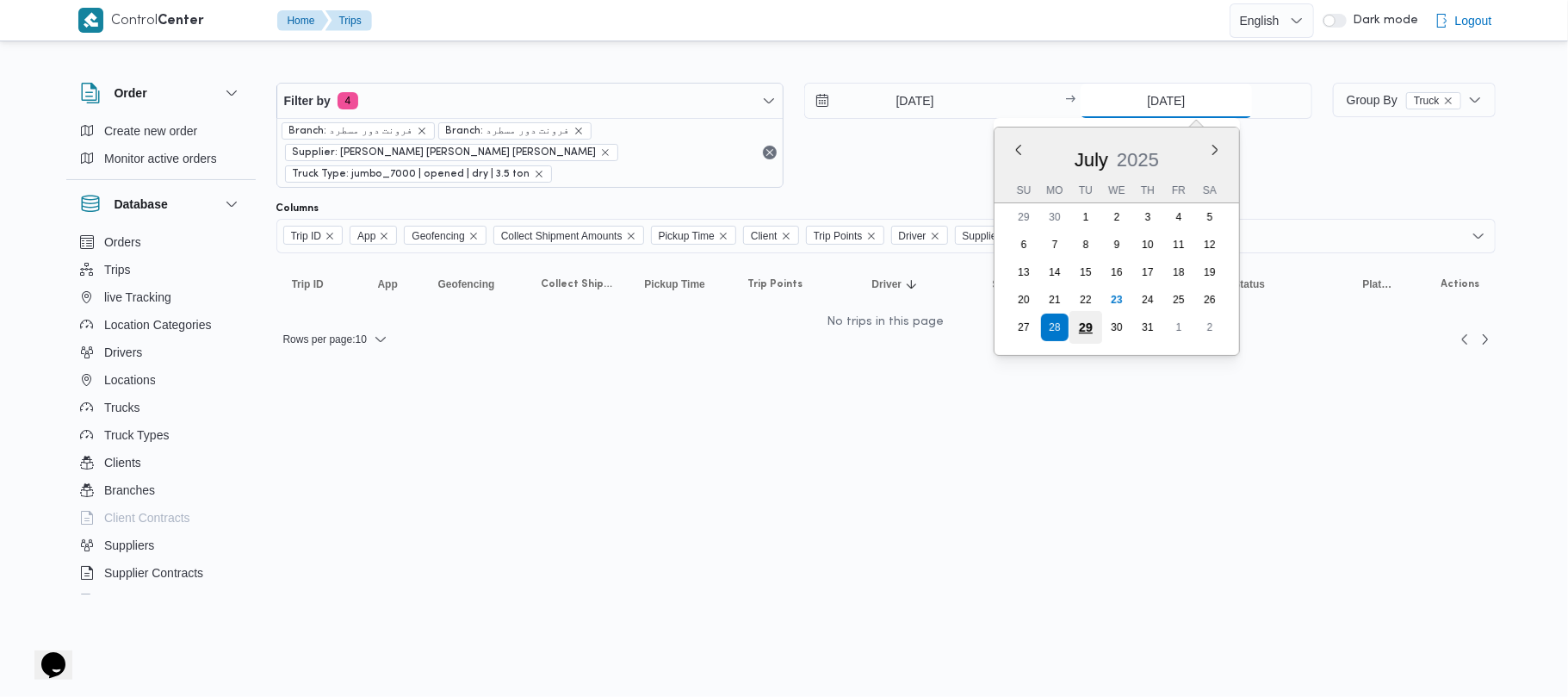 type on "29/7/2025" 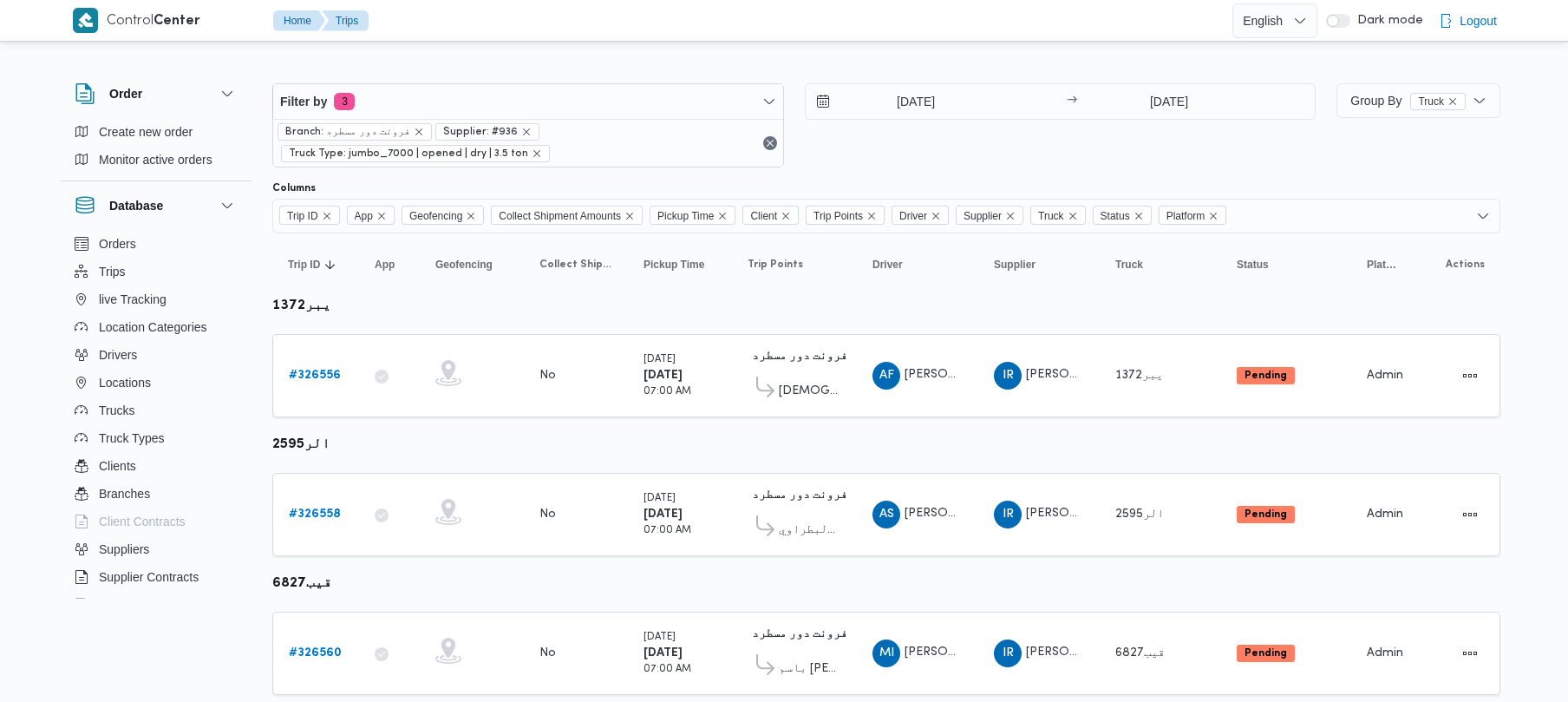scroll, scrollTop: 0, scrollLeft: 0, axis: both 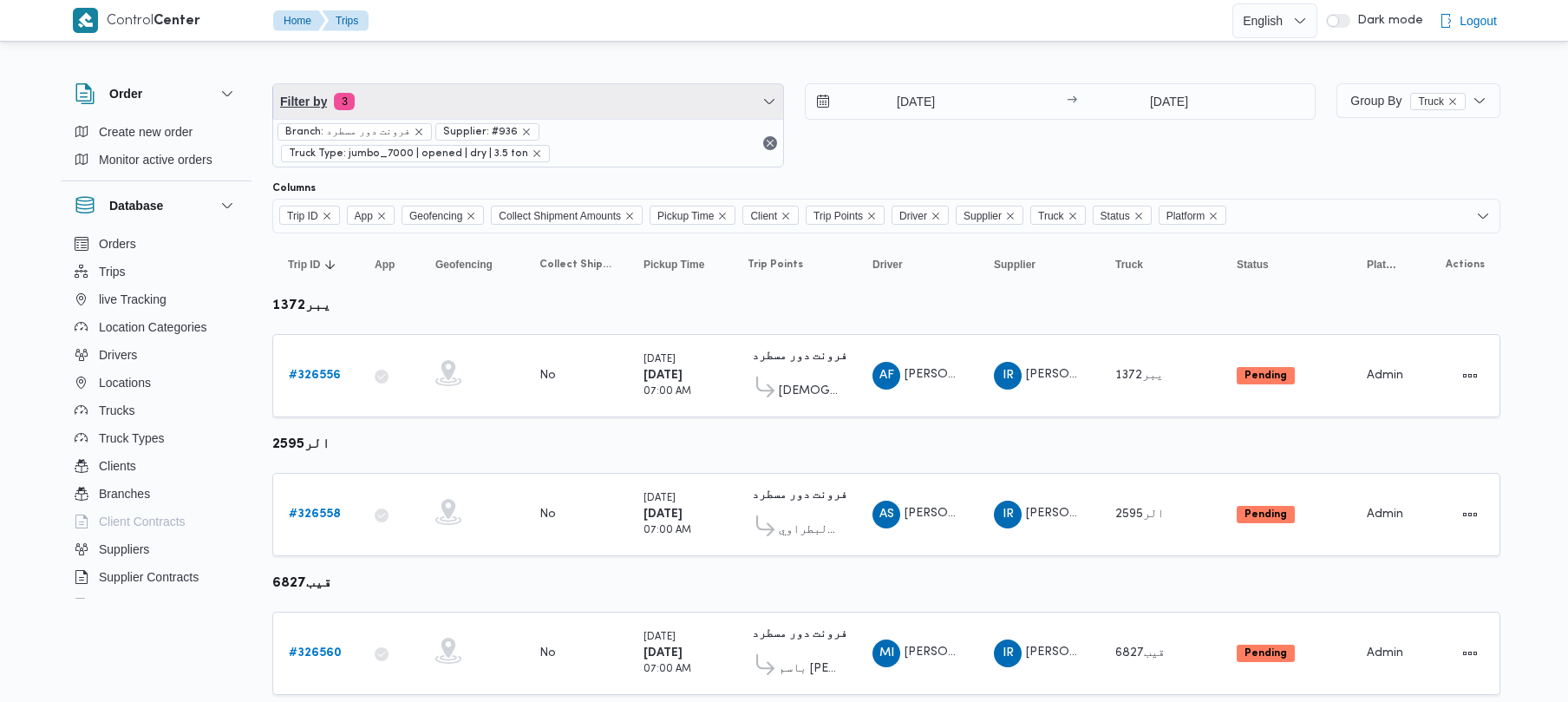 click on "Filter by 3" at bounding box center [528, 102] 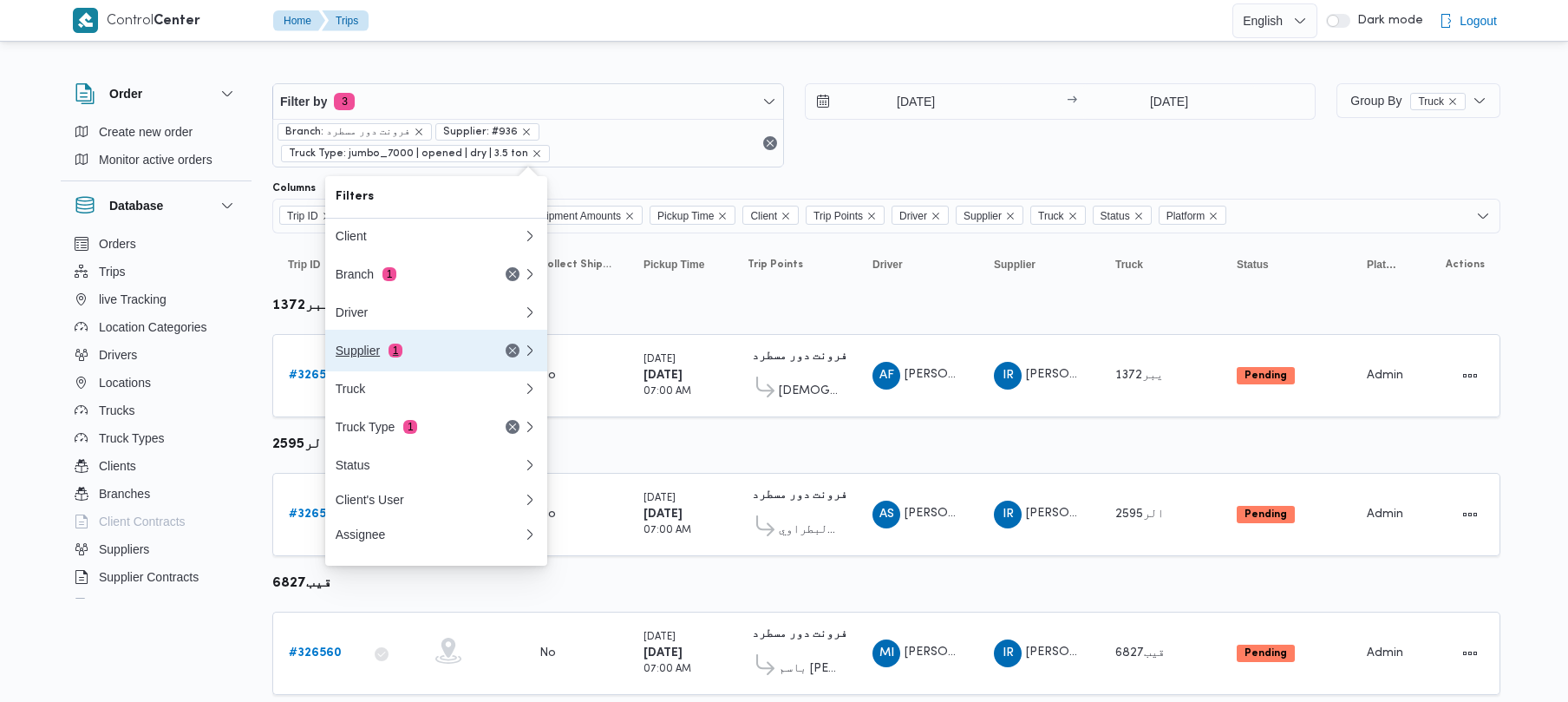 click on "Supplier 1" at bounding box center [436, 351] 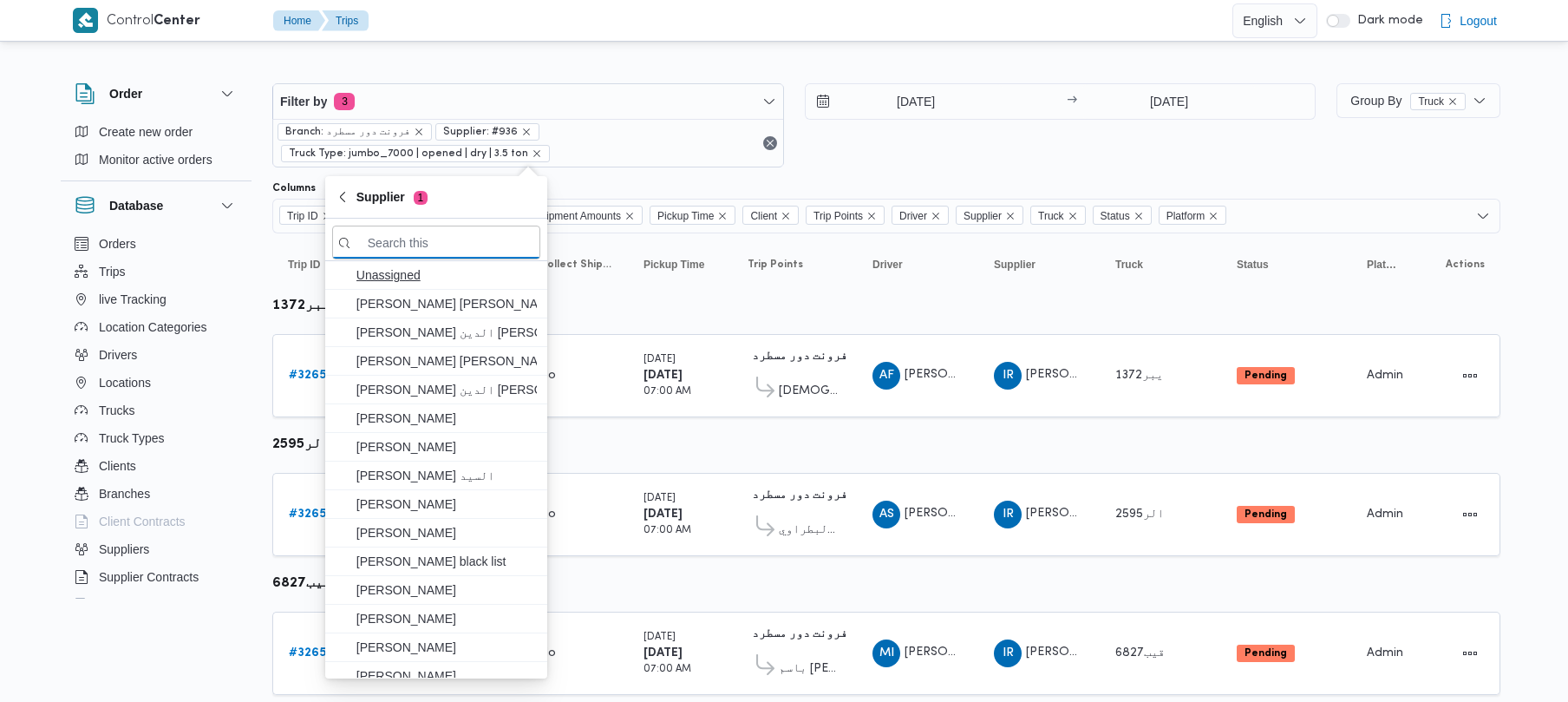 paste on "شريف بدر عبد الحميد عبد المجيد بدر" 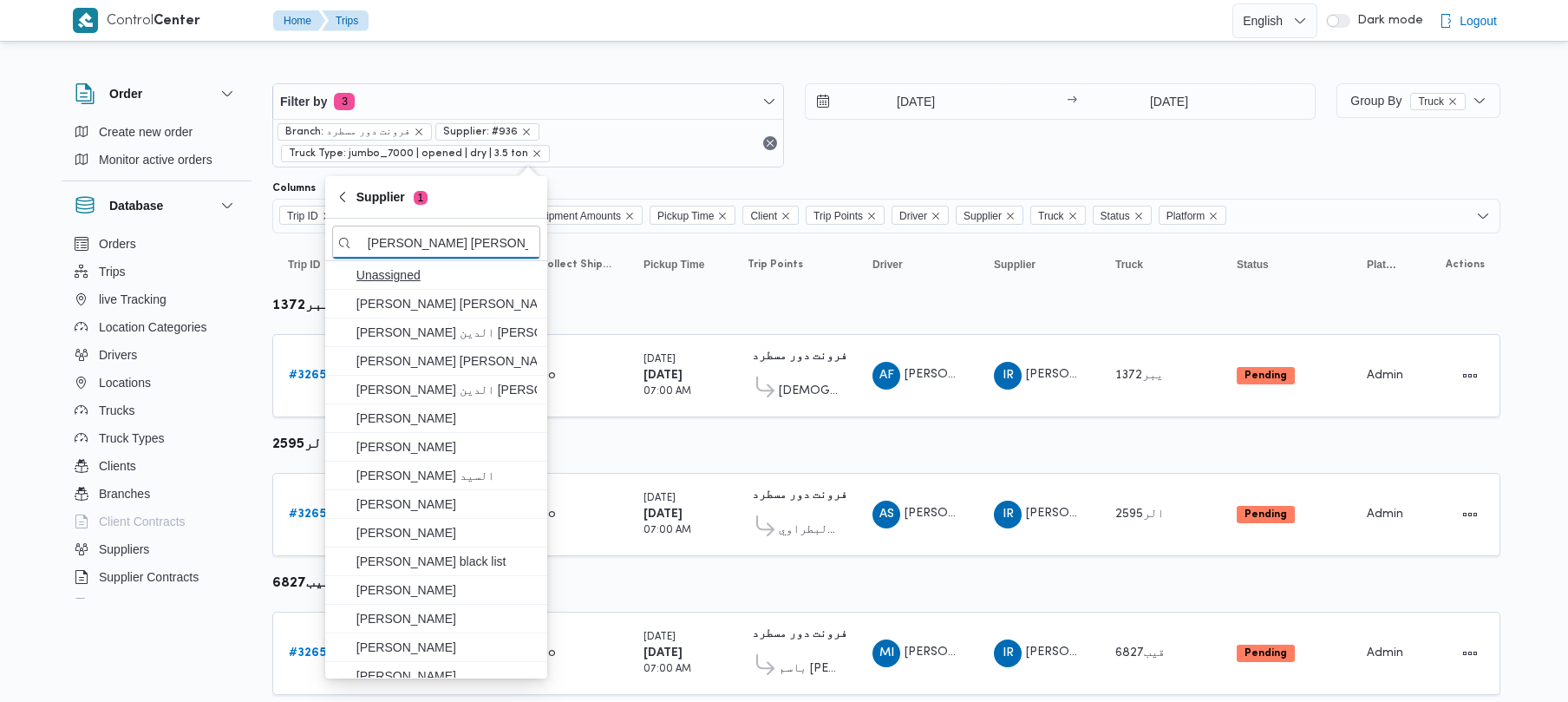 scroll, scrollTop: 0, scrollLeft: 19, axis: horizontal 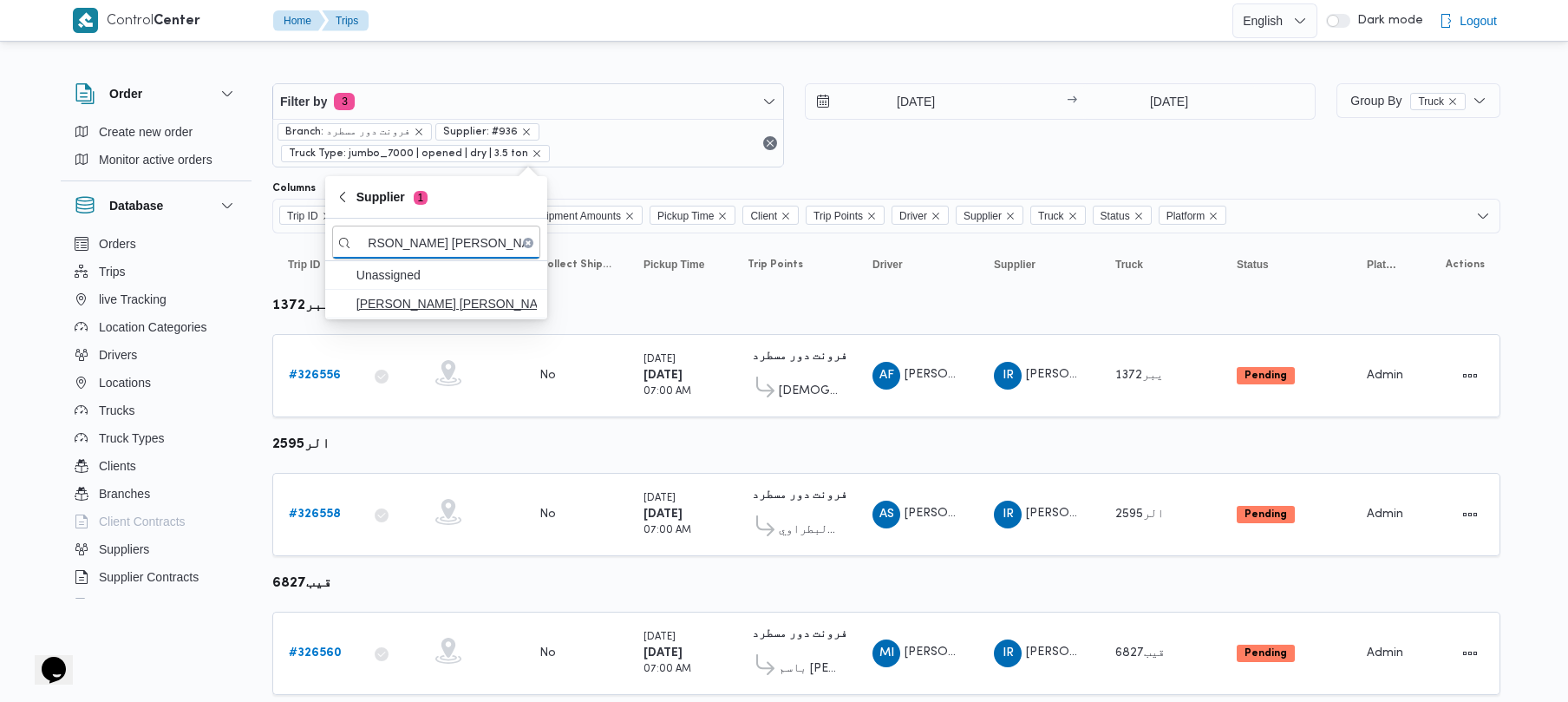type on "شريف بدر عبد الحميد عبد المجيد بدر" 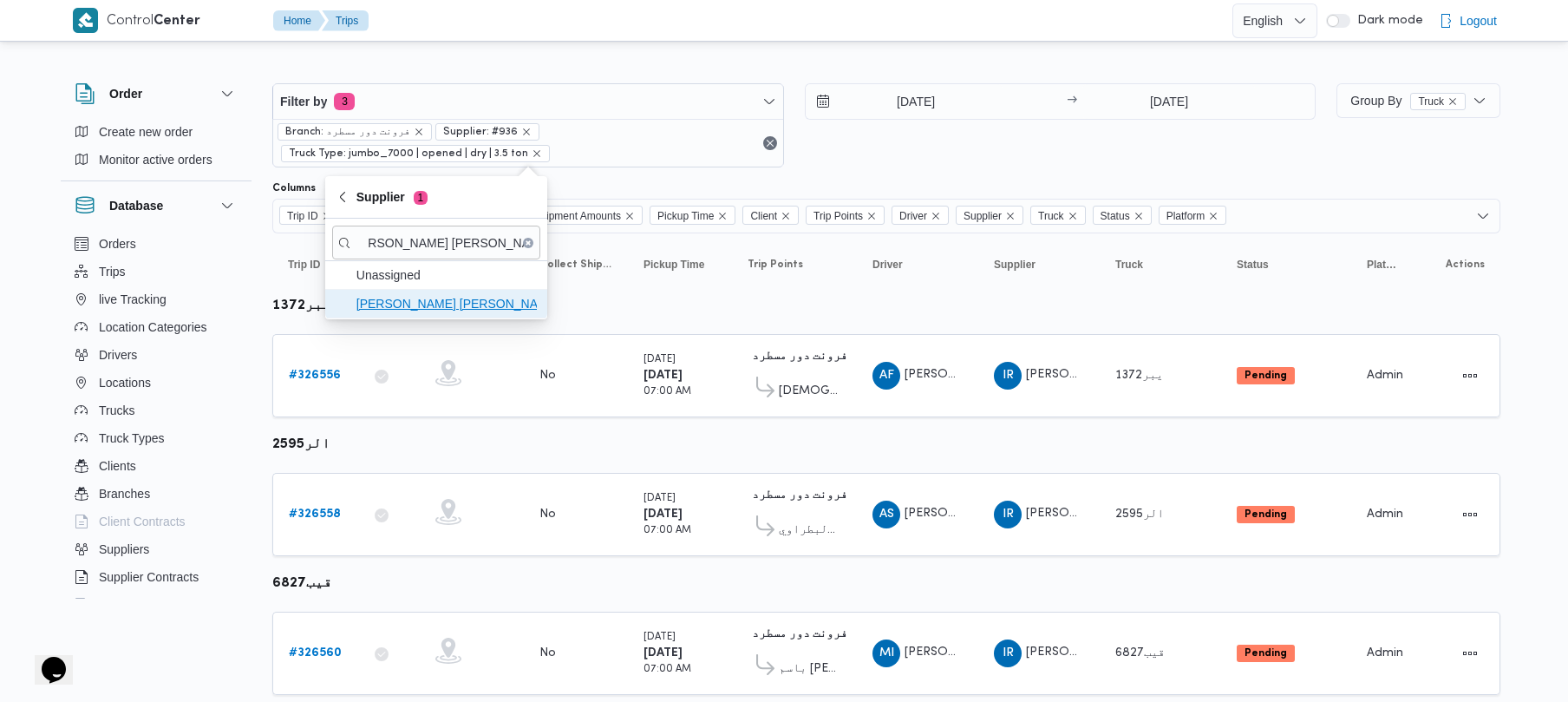 click on "شريف بدر عبد الحميد عبد المجيد بدر" at bounding box center [447, 304] 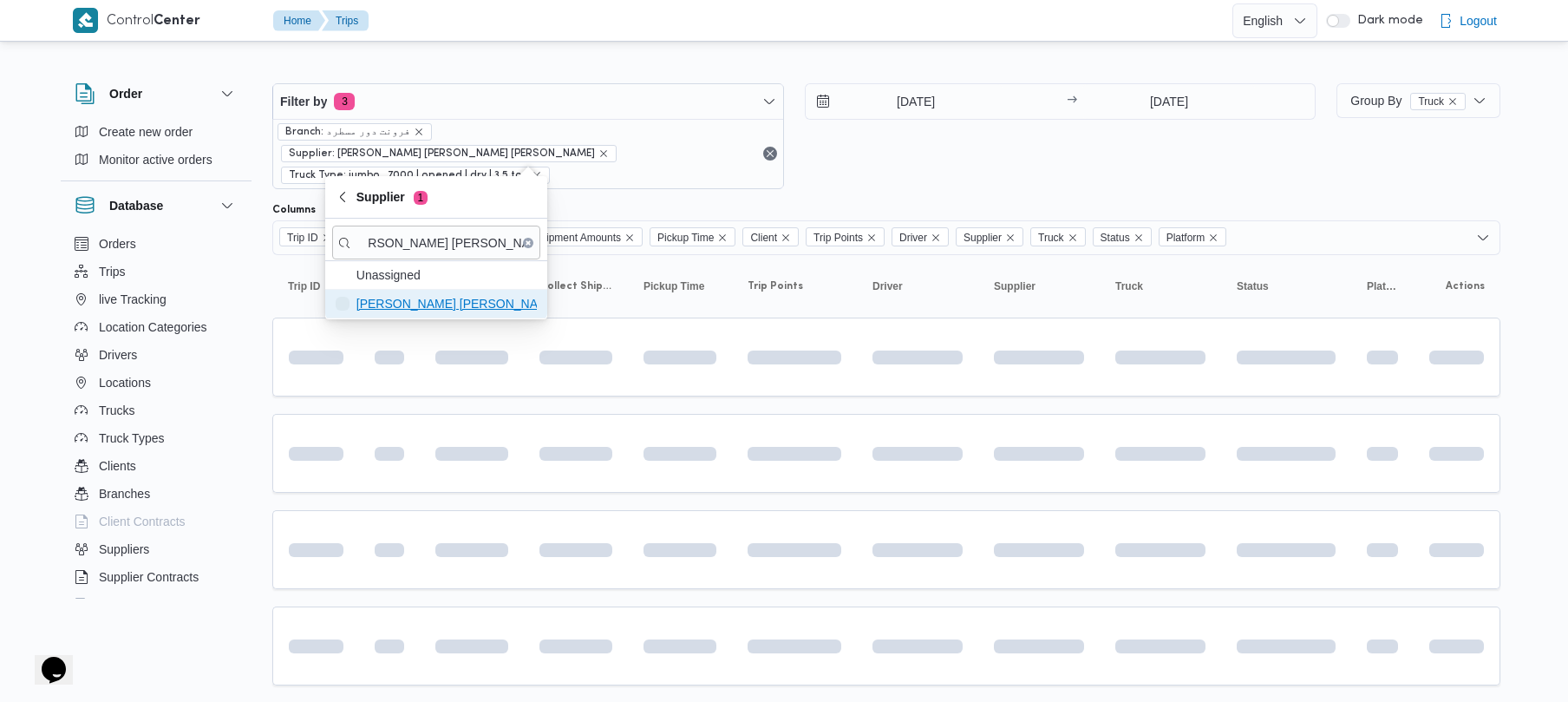 scroll, scrollTop: 0, scrollLeft: 0, axis: both 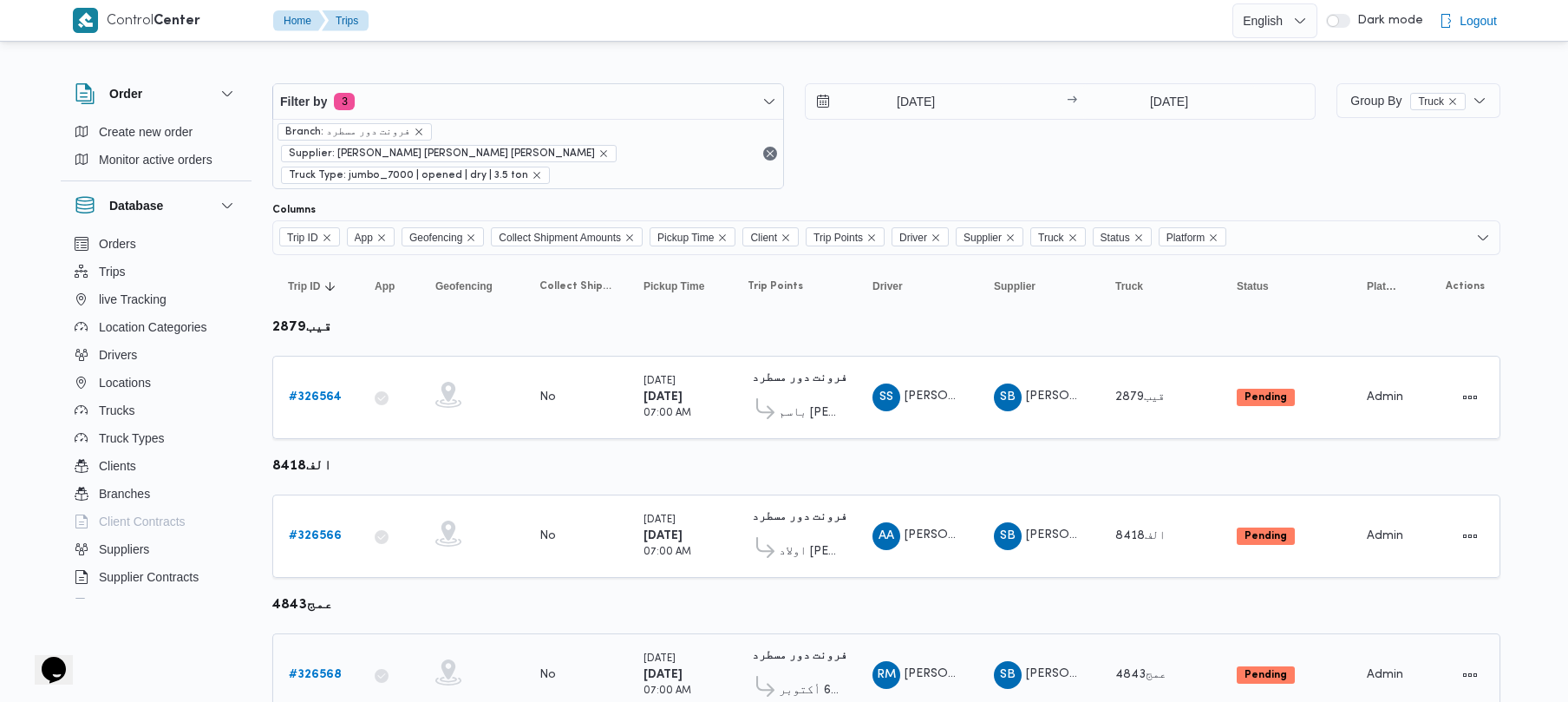 drag, startPoint x: 966, startPoint y: 147, endPoint x: 841, endPoint y: 633, distance: 501.8177 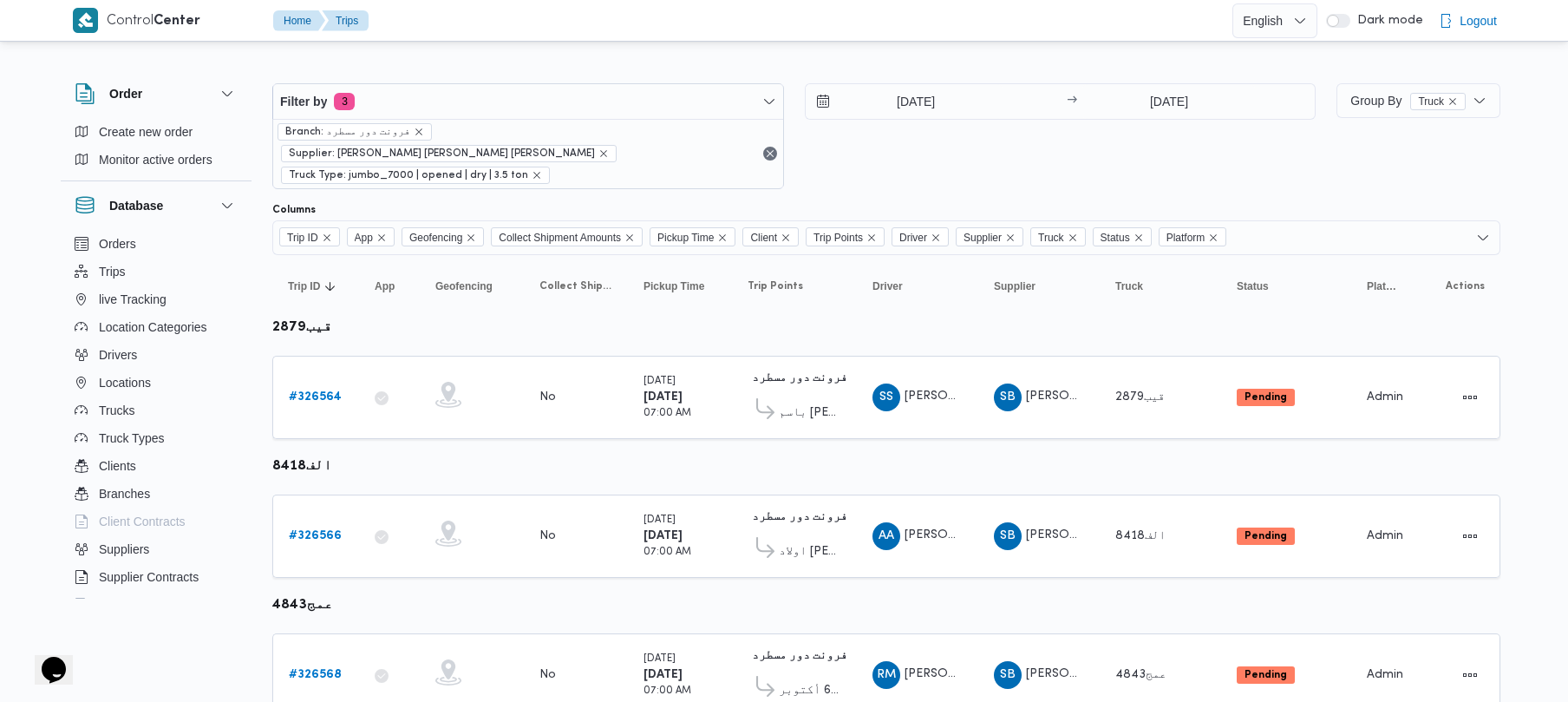 scroll, scrollTop: 54, scrollLeft: 0, axis: vertical 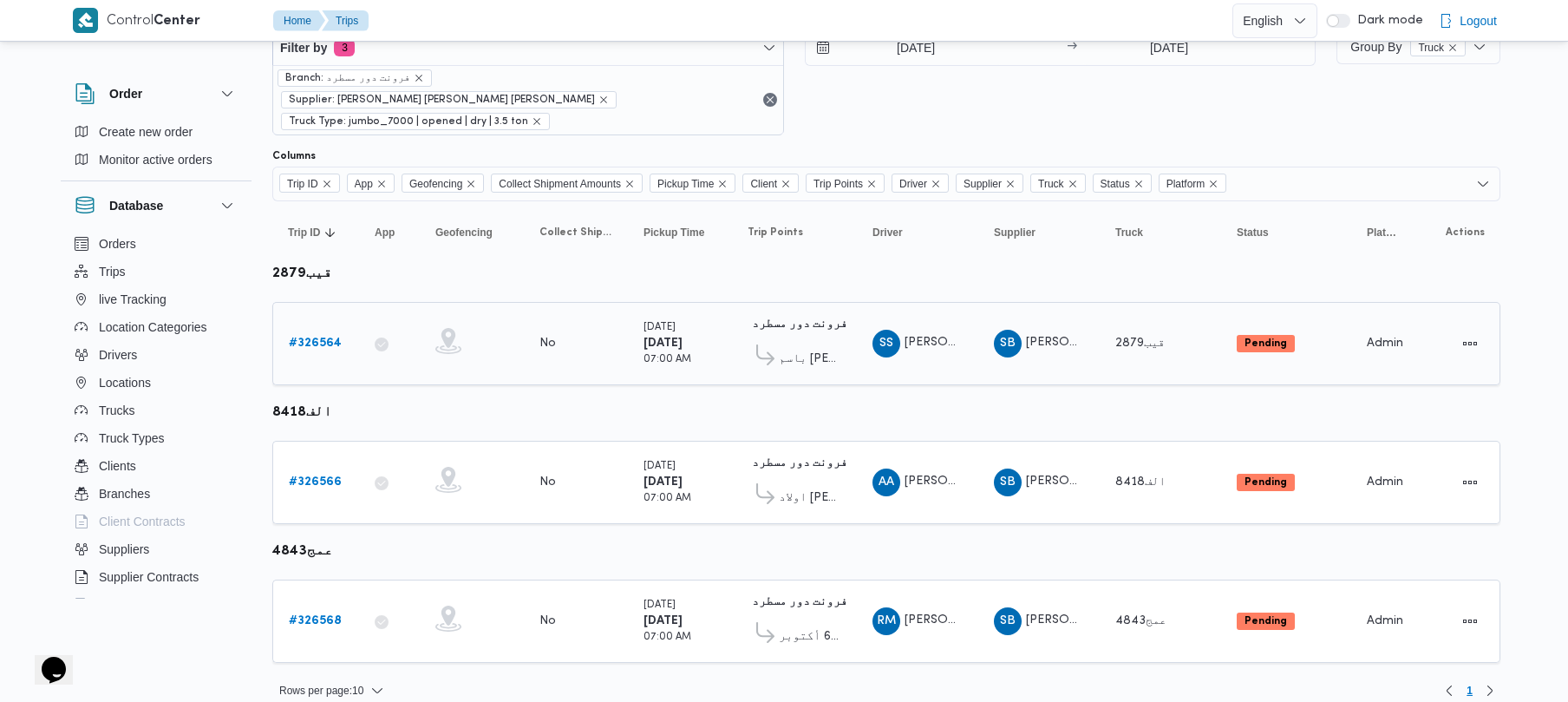 click on "Trip ID Click to sort in ascending order App Click to sort in ascending order Geofencing Click to sort in ascending order Collect Shipment Amounts Pickup Time Click to sort in ascending order Client Click to sort in ascending order Trip Points Driver Click to sort in ascending order Supplier Click to sort in ascending order Truck Click to sort in ascending order Status Click to sort in ascending order Platform Click to sort in ascending order Actions قيب2879 Trip ID # 326564 App Geofencing Collect Shipment Amounts No Pickup Time Saturday 26/7/2025 07:00 AM   Client Frontdoor Trip Points فرونت دور مسطرد 01:09 AM باسم ماركت هيليوبلس Driver SS سامح سمحان احمد عبدالله  Supplier SB شريف بدر عبد الحميد عبد المجيد بدر Truck قيب2879 Status Pending Platform Admin Actions الف8418 Trip ID # 326566 App Geofencing Collect Shipment Amounts No Pickup Time Saturday 26/7/2025 07:00 AM   Client Frontdoor Trip Points 01:09 AM Driver AA SB #" at bounding box center [886, 441] 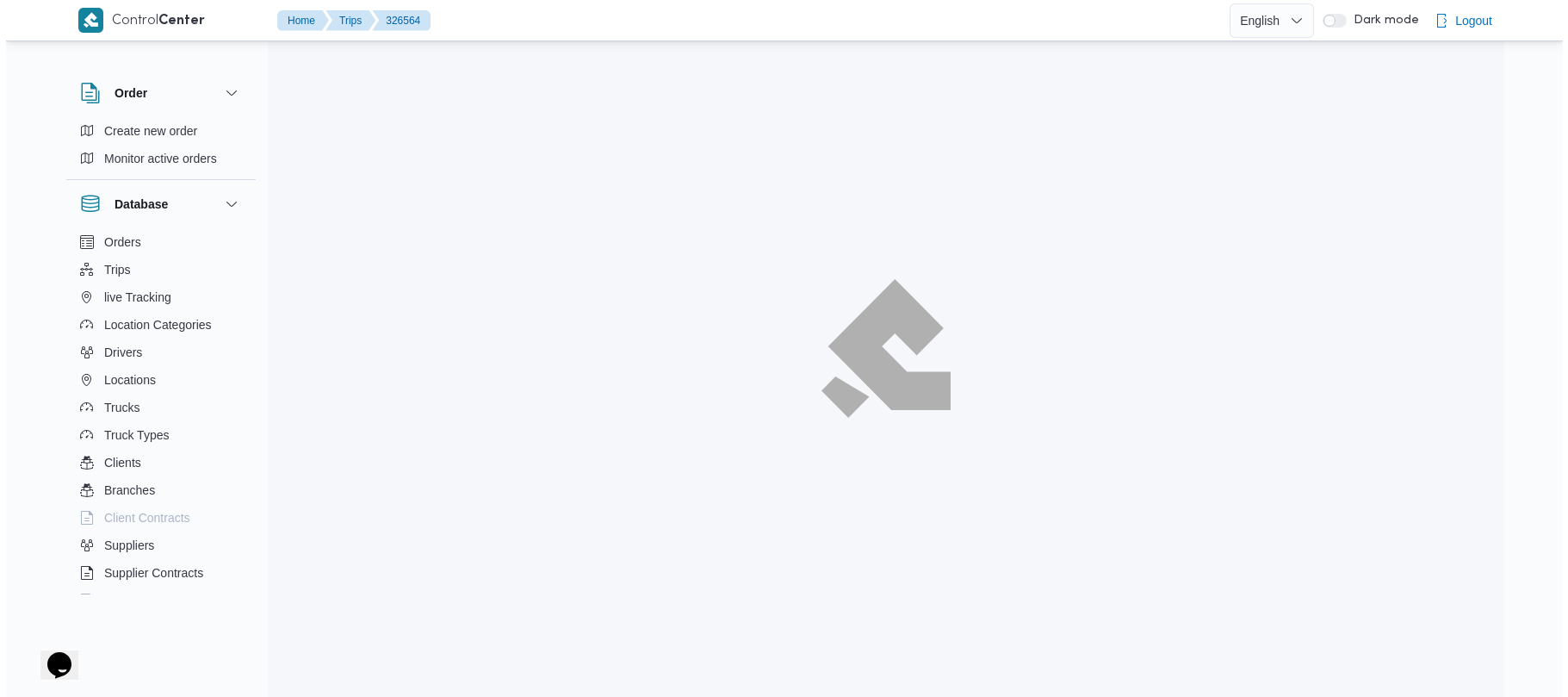scroll, scrollTop: 0, scrollLeft: 0, axis: both 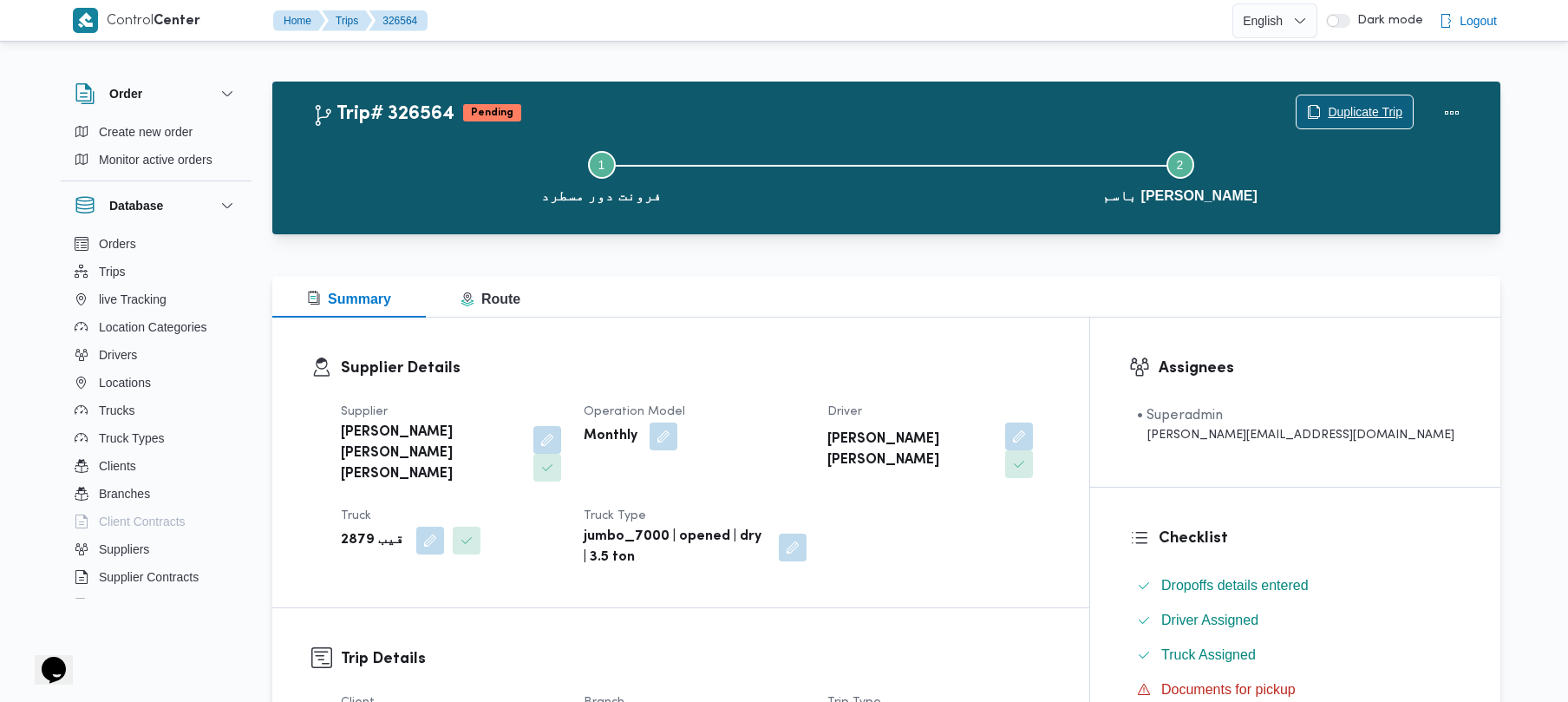 click 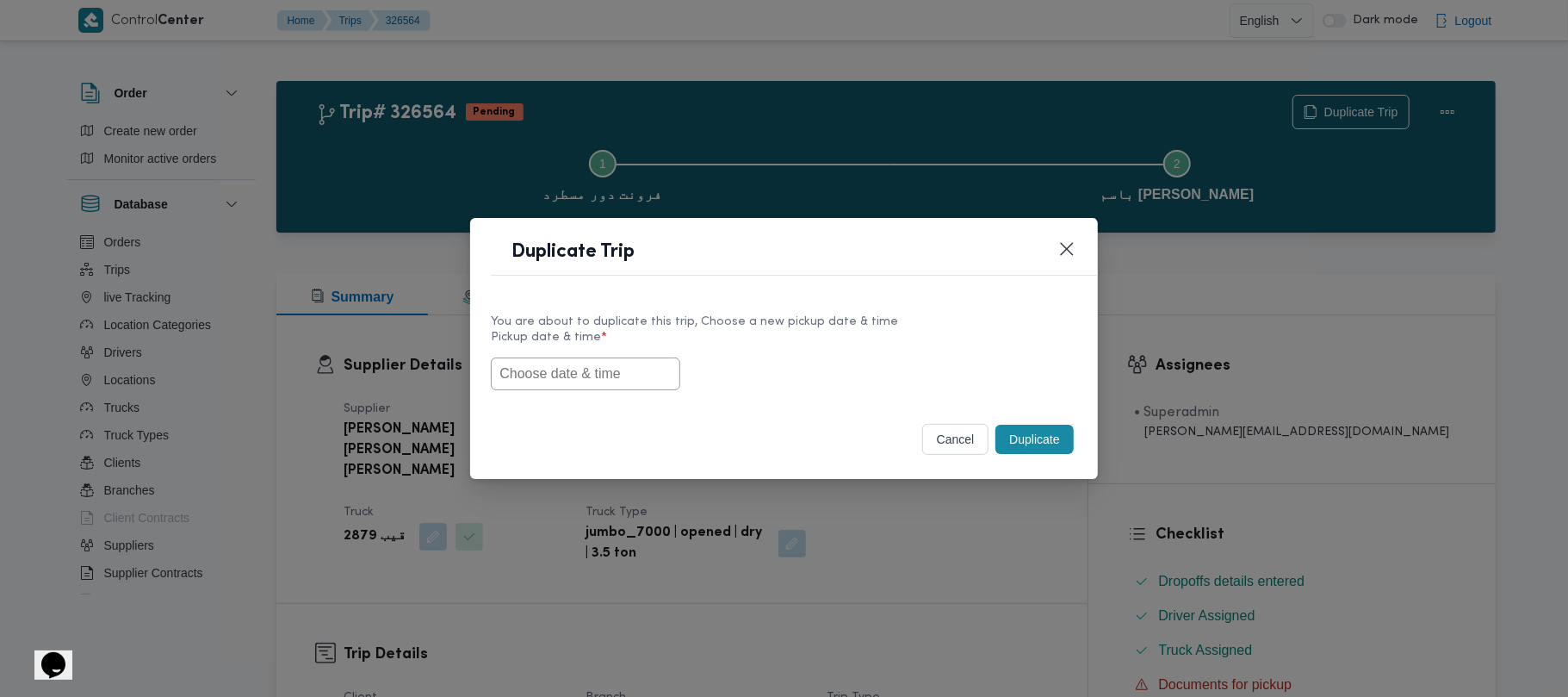 click at bounding box center [586, 374] 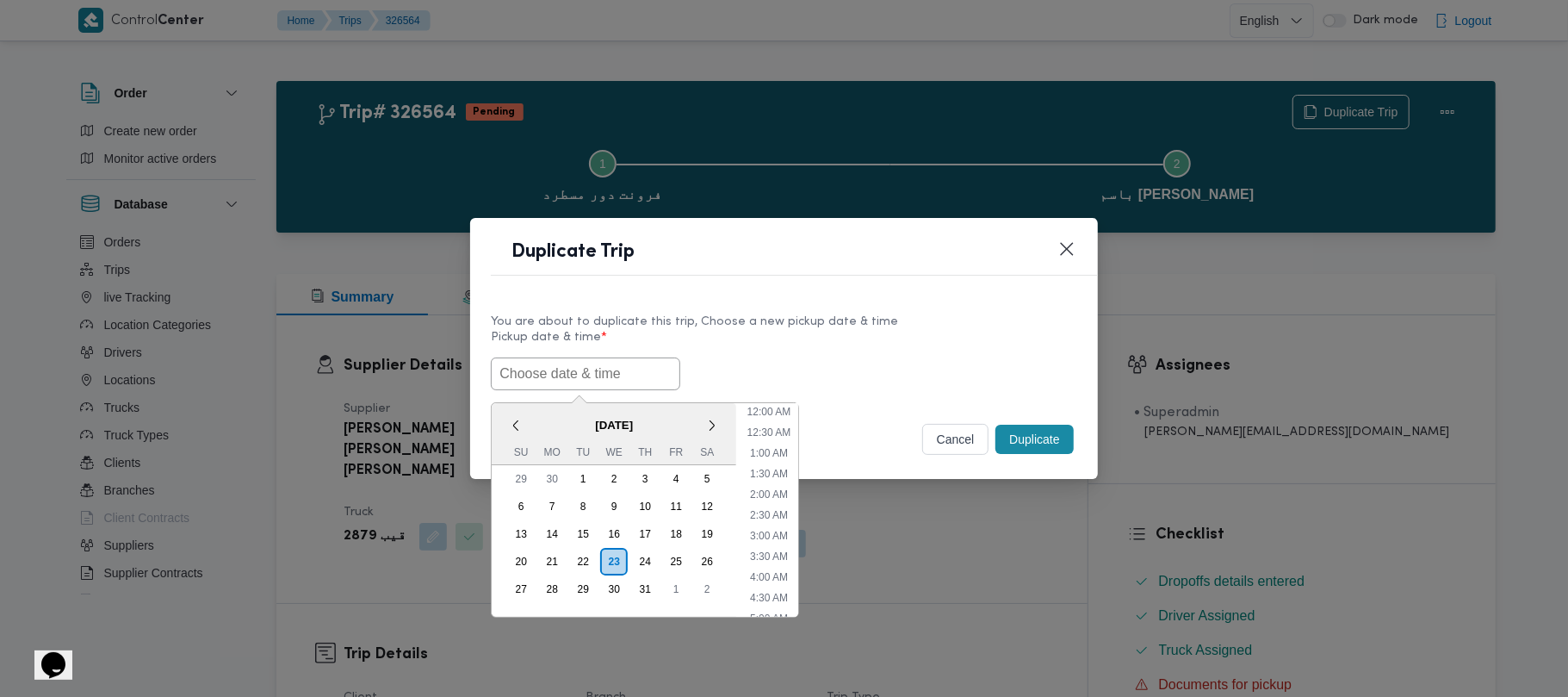paste on "28/07/2025 7:00AM" 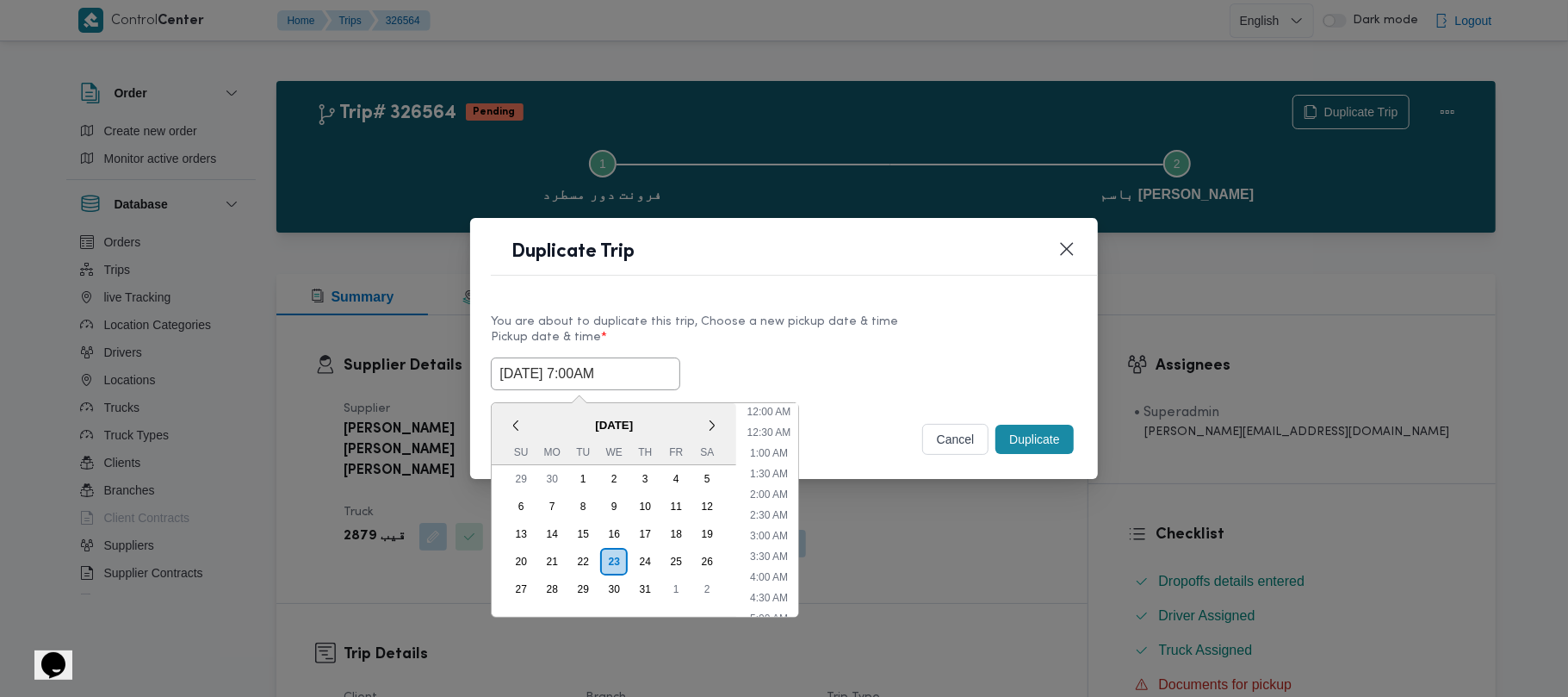 scroll, scrollTop: 545, scrollLeft: 0, axis: vertical 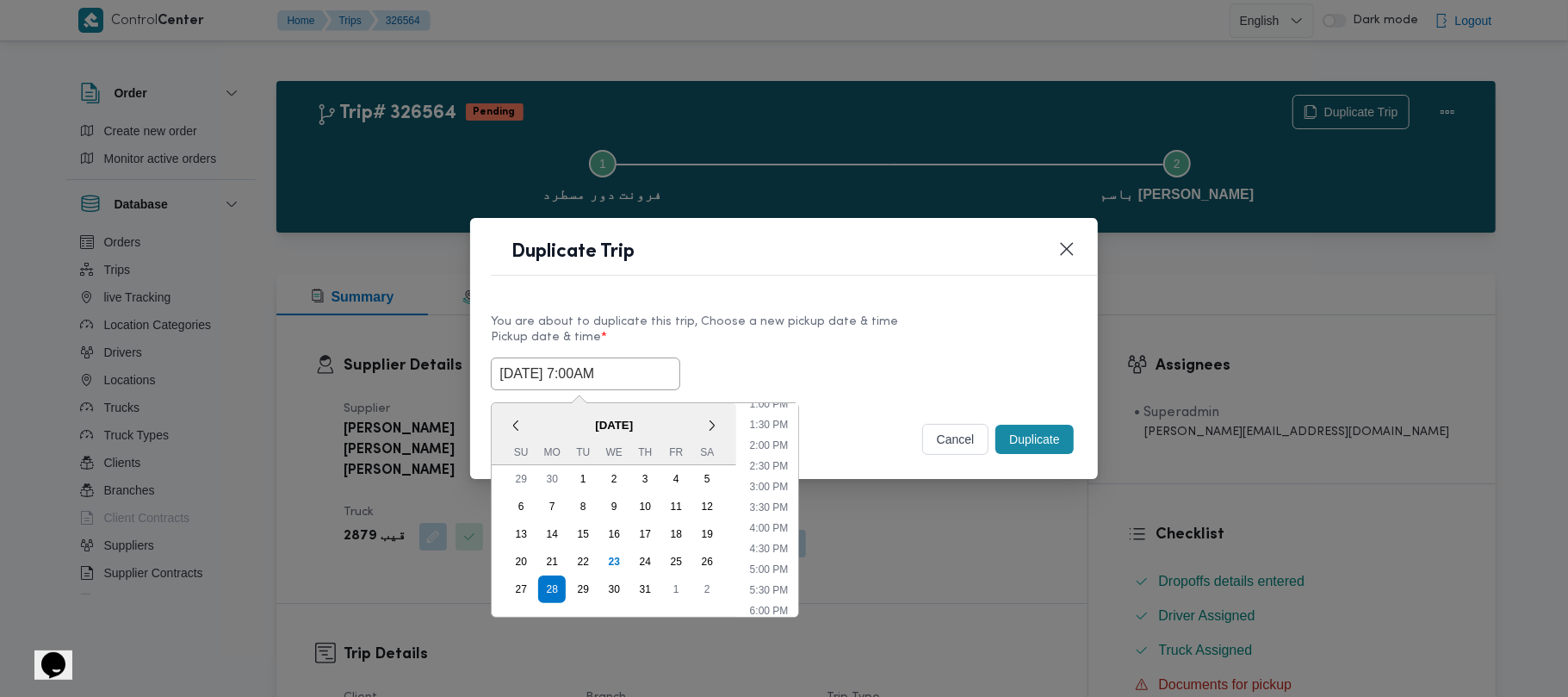 type on "28/07/2025 7:00AM" 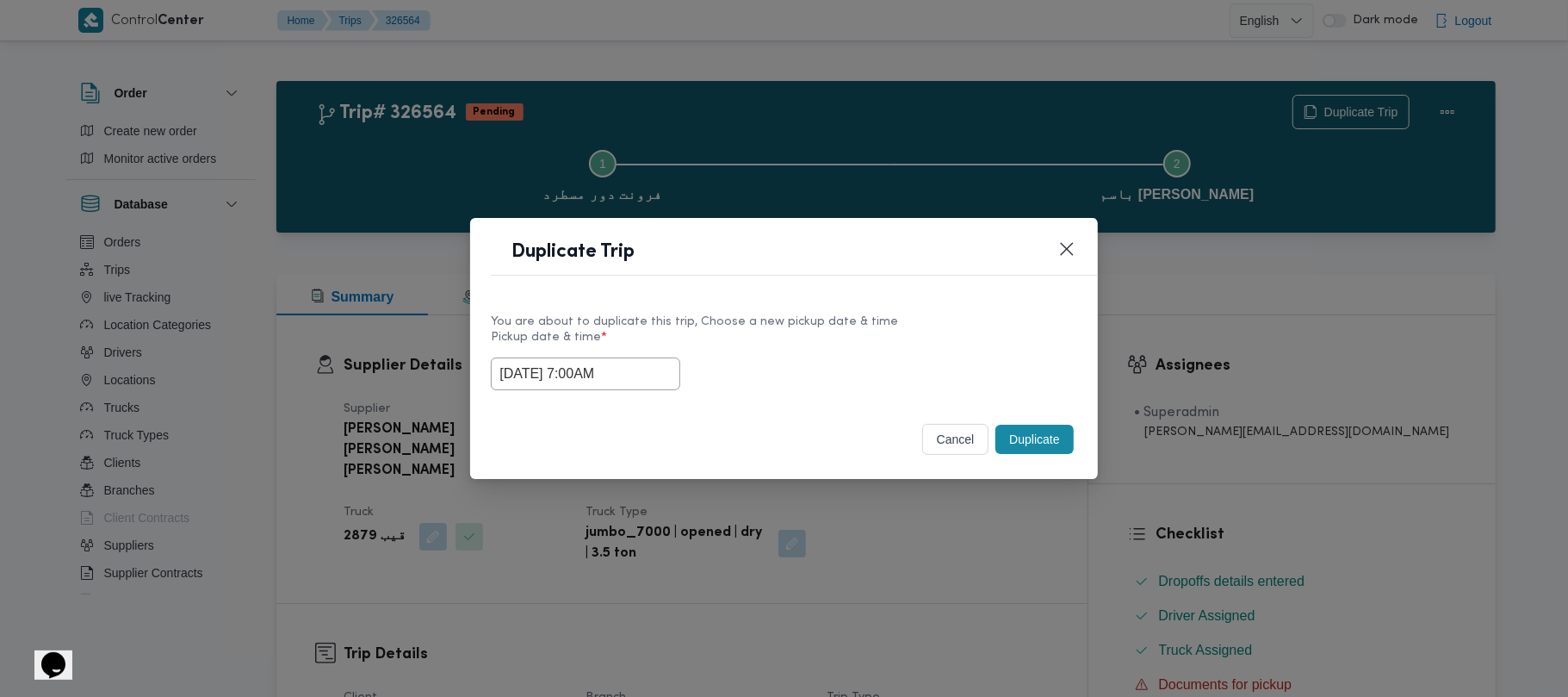click on "Duplicate" at bounding box center (1034, 439) 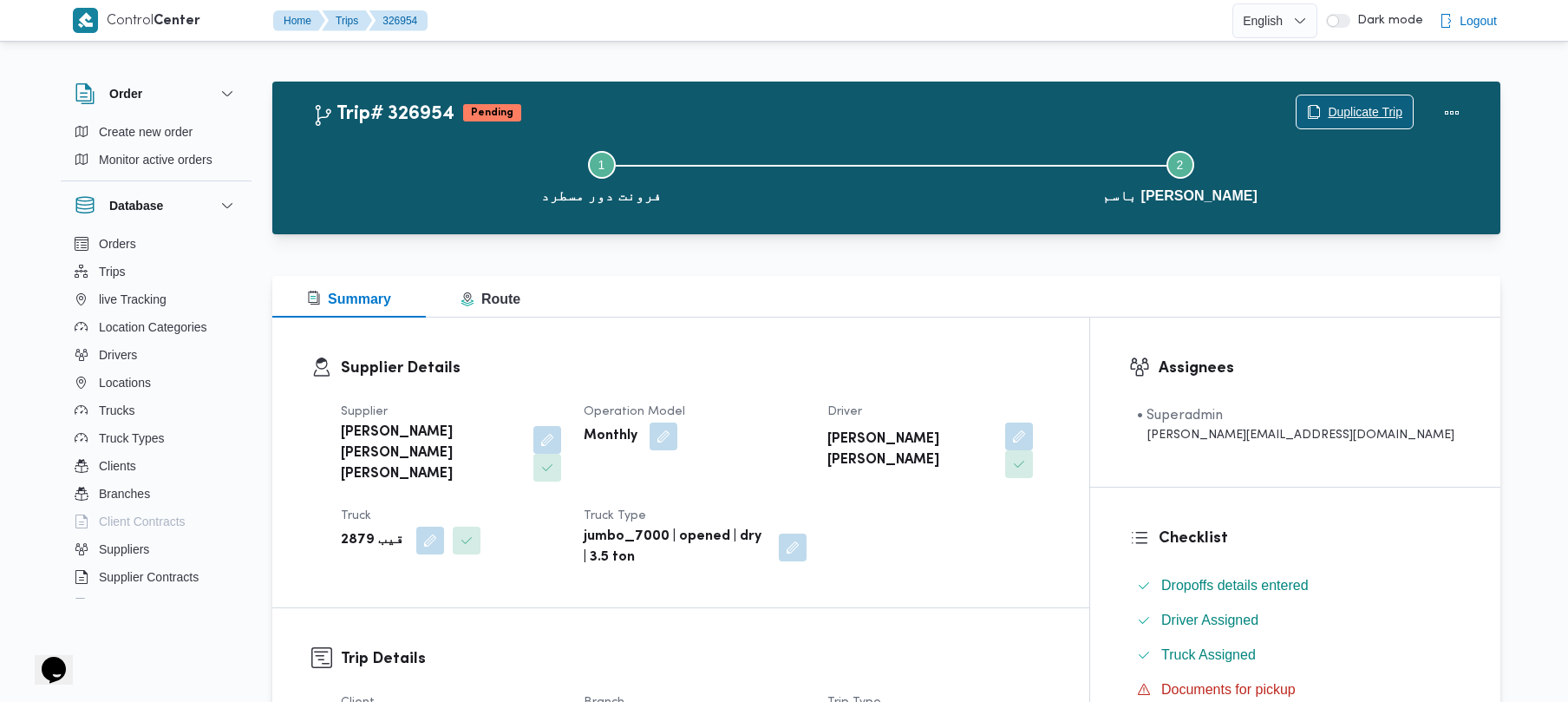 click on "Duplicate Trip" at bounding box center (1365, 112) 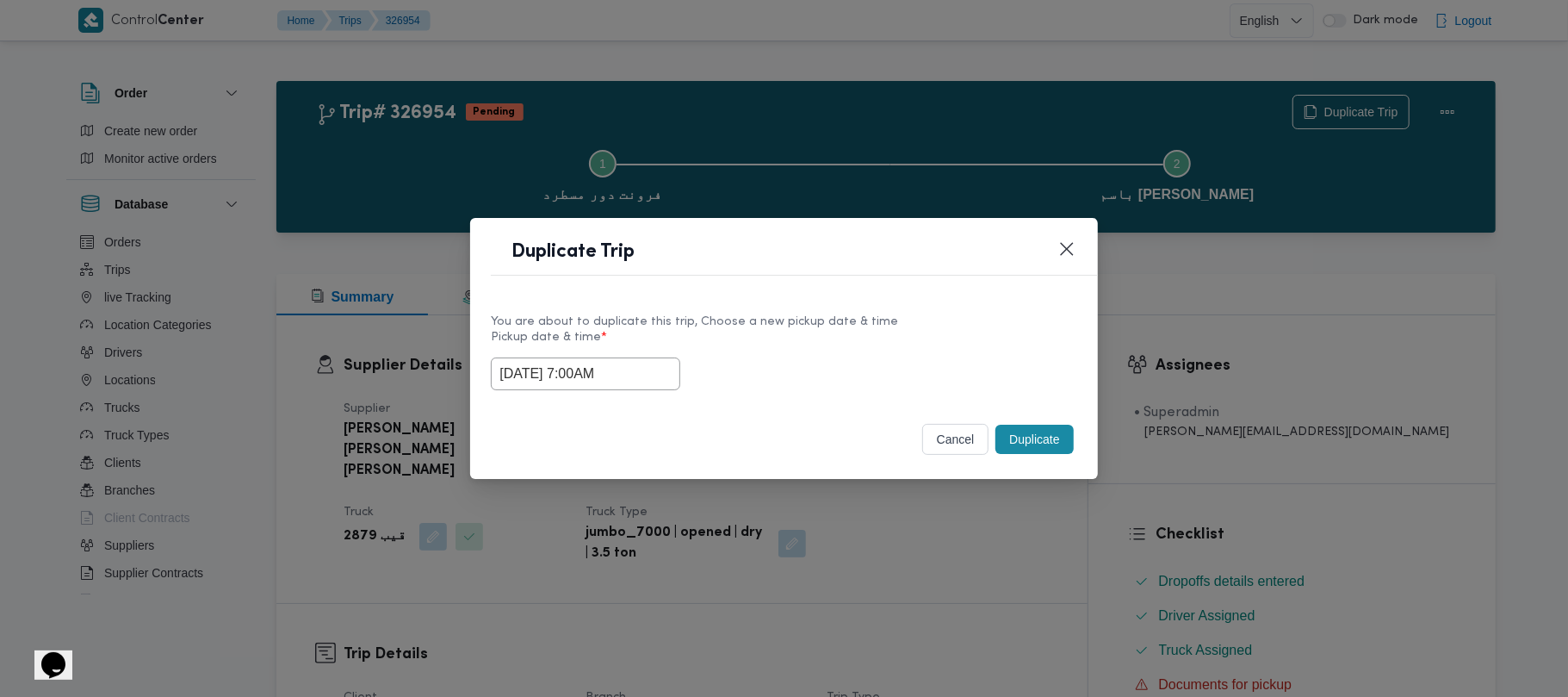 click on "28/07/2025 7:00AM" at bounding box center [586, 374] 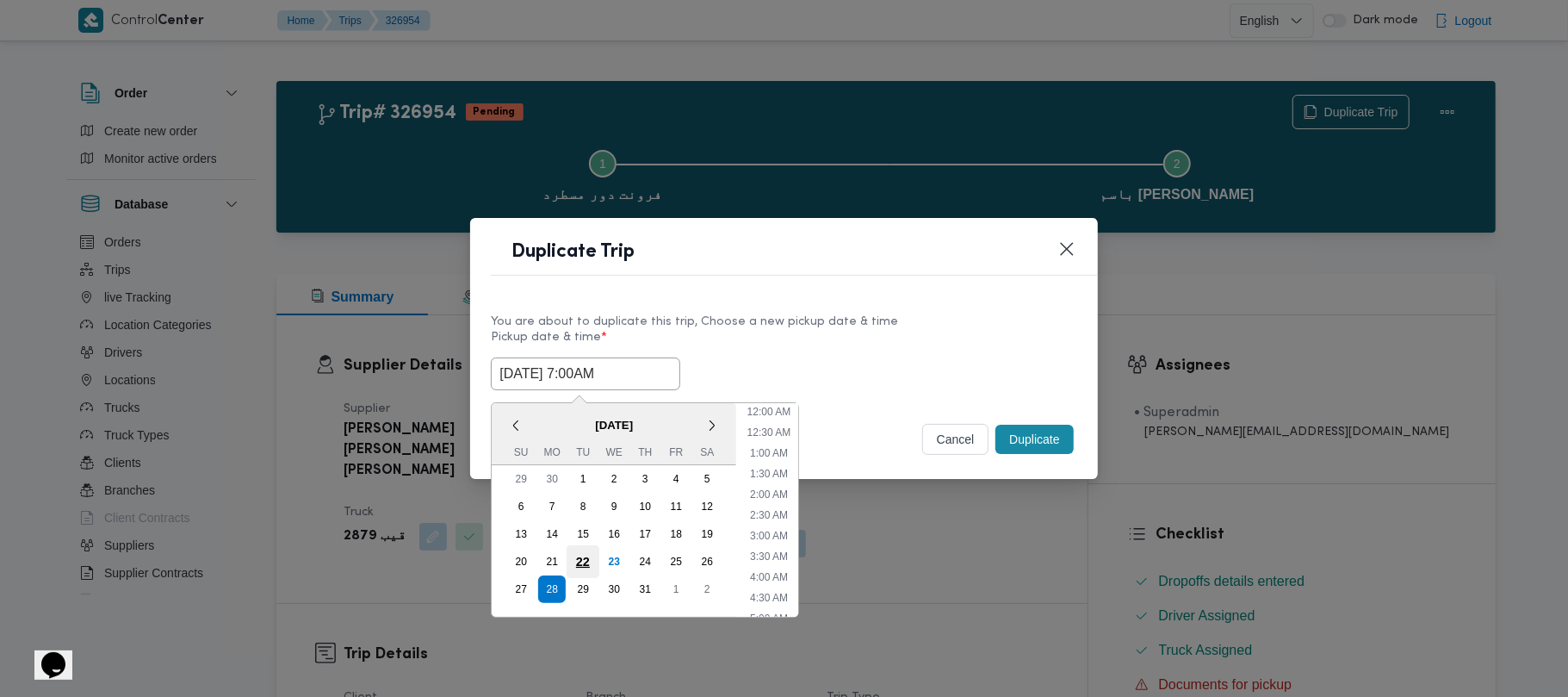 scroll, scrollTop: 193, scrollLeft: 0, axis: vertical 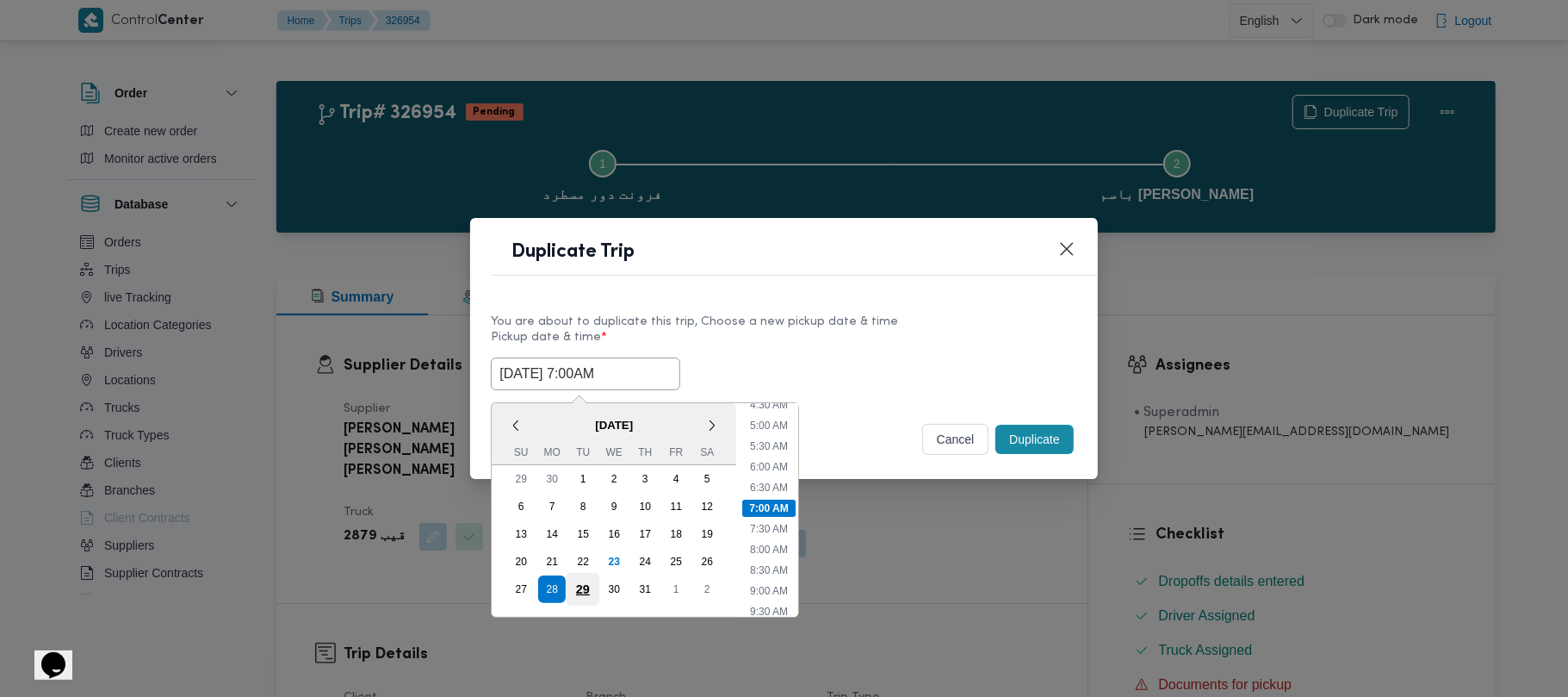 click on "29" at bounding box center [583, 589] 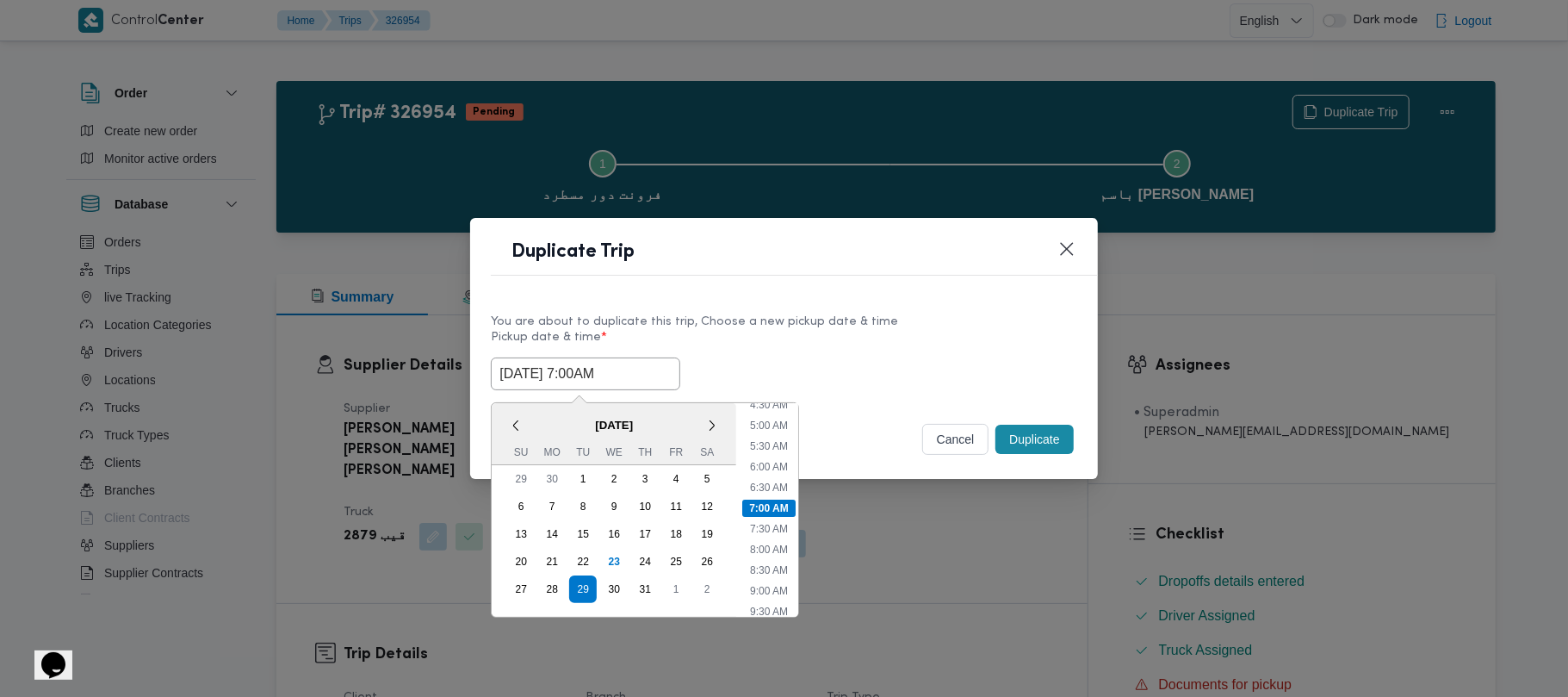 click on "29/07/2025 7:00AM < July 2025 > Su Mo Tu We Th Fr Sa 29 30 1 2 3 4 5 6 7 8 9 10 11 12 13 14 15 16 17 18 19 20 21 22 23 24 25 26 27 28 29 30 31 1 2 Time 12:00 AM 12:30 AM 1:00 AM 1:30 AM 2:00 AM 2:30 AM 3:00 AM 3:30 AM 4:00 AM 4:30 AM 5:00 AM 5:30 AM 6:00 AM 6:30 AM 7:00 AM 7:30 AM 8:00 AM 8:30 AM 9:00 AM 9:30 AM 10:00 AM 10:30 AM 11:00 AM 11:30 AM 12:00 PM 12:30 PM 1:00 PM 1:30 PM 2:00 PM 2:30 PM 3:00 PM 3:30 PM 4:00 PM 4:30 PM 5:00 PM 5:30 PM 6:00 PM 6:30 PM 7:00 PM 7:30 PM 8:00 PM 8:30 PM 9:00 PM 9:30 PM 10:00 PM 10:30 PM 11:00 PM 11:30 PM" at bounding box center (784, 374) 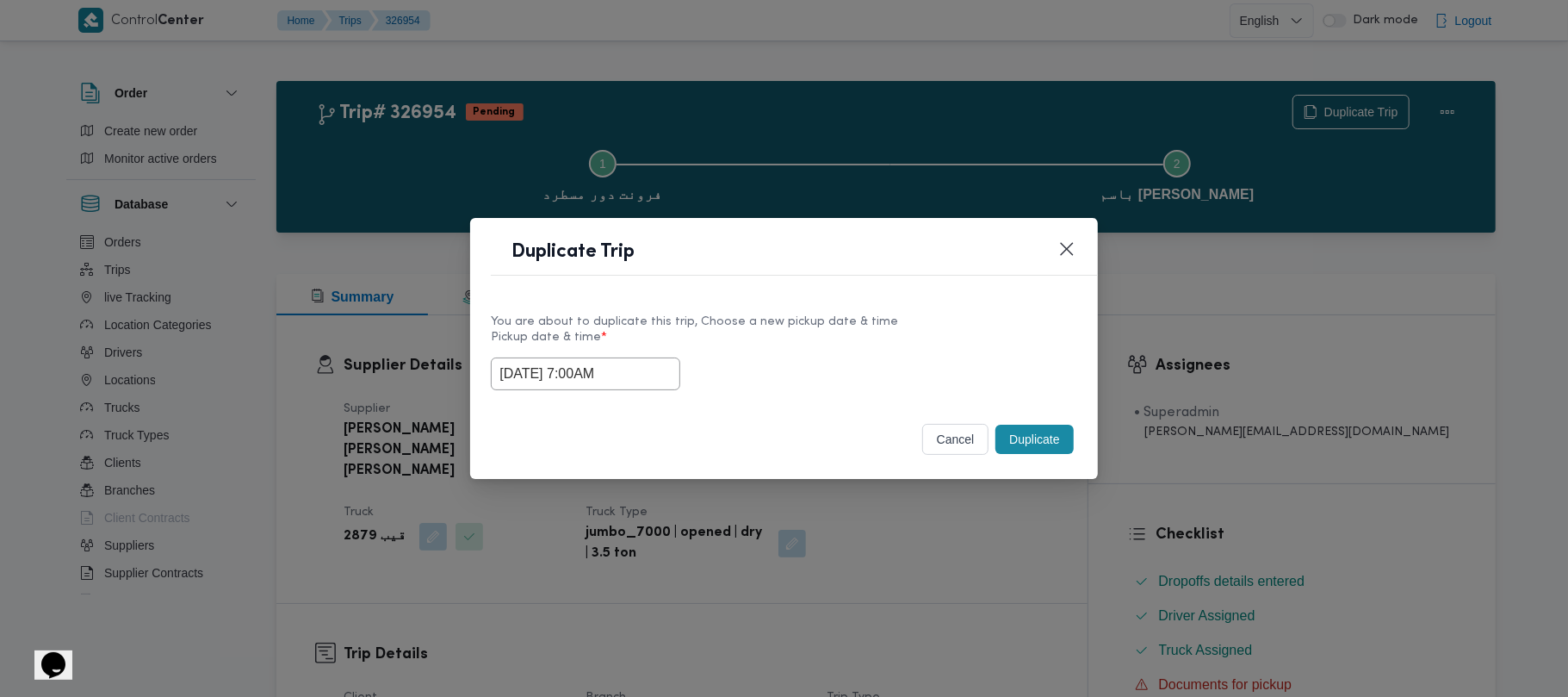 click on "Duplicate" at bounding box center [1034, 439] 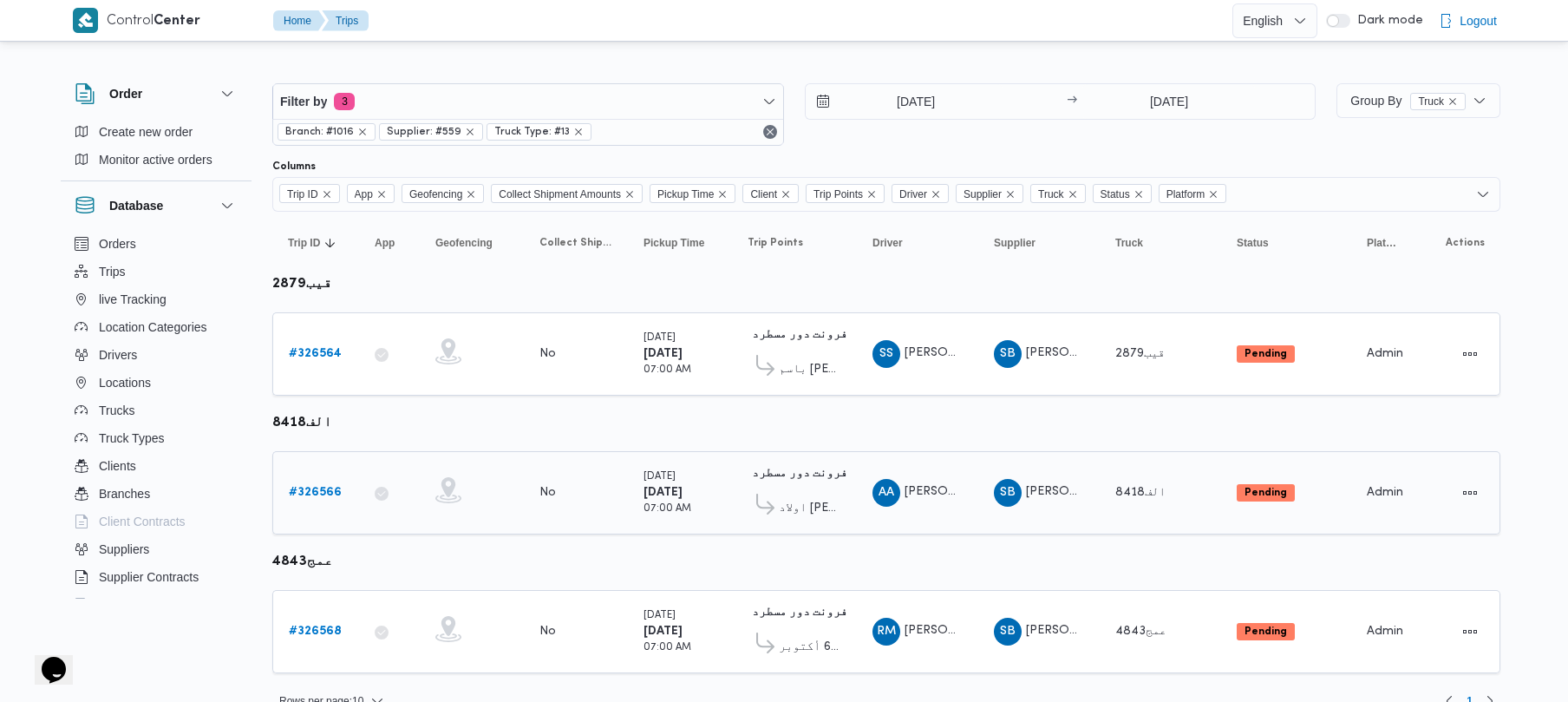 click on "# 326566" at bounding box center (315, 492) 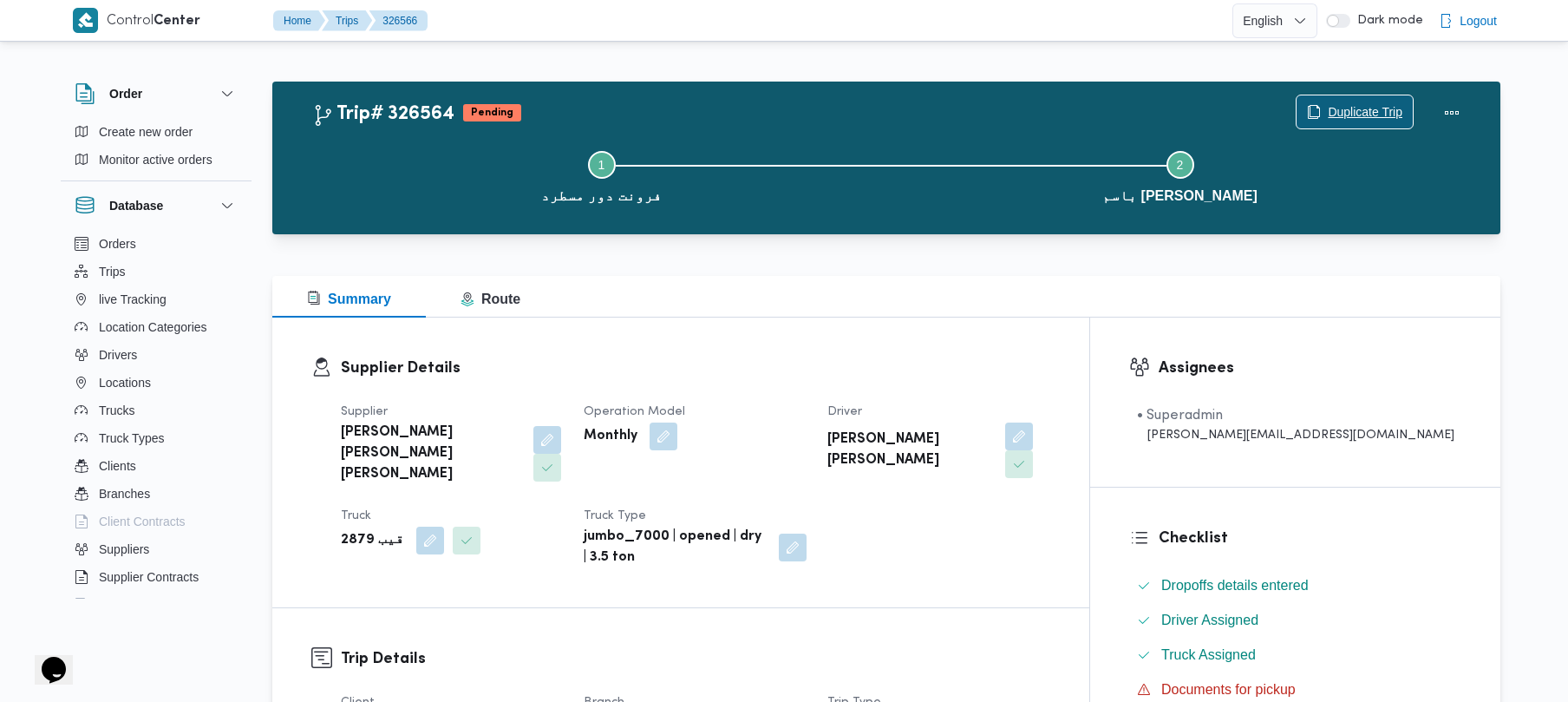 click on "Duplicate Trip" at bounding box center [1365, 112] 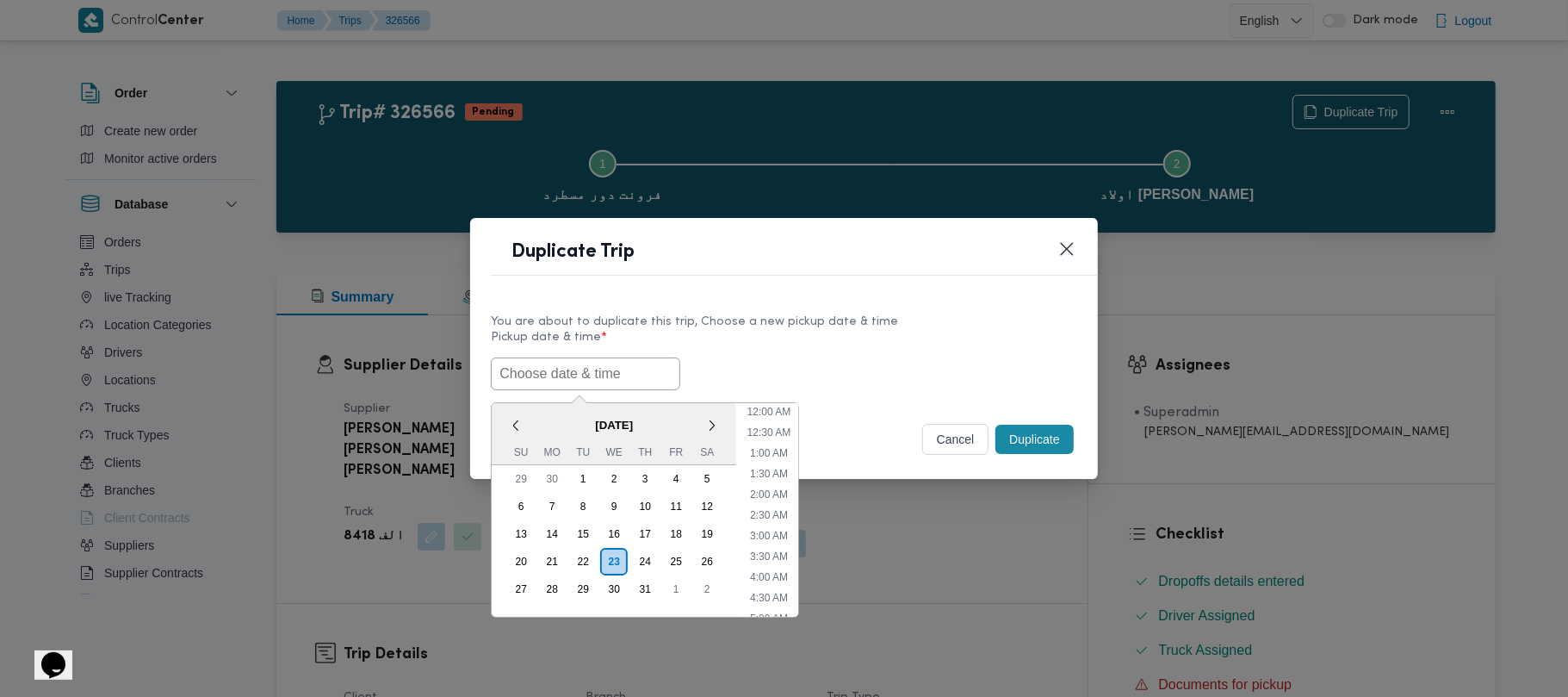 click at bounding box center (586, 374) 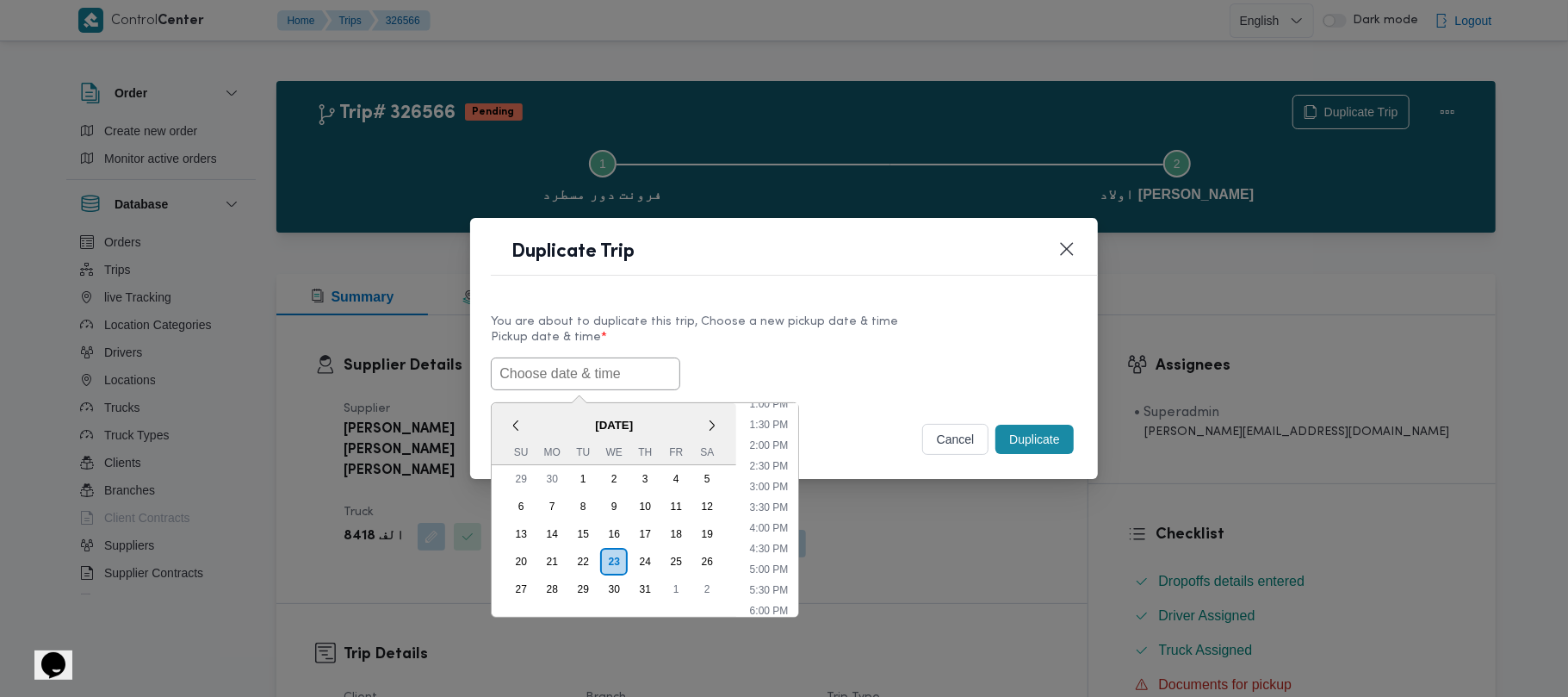 paste on "28/07/2025 7:00AM" 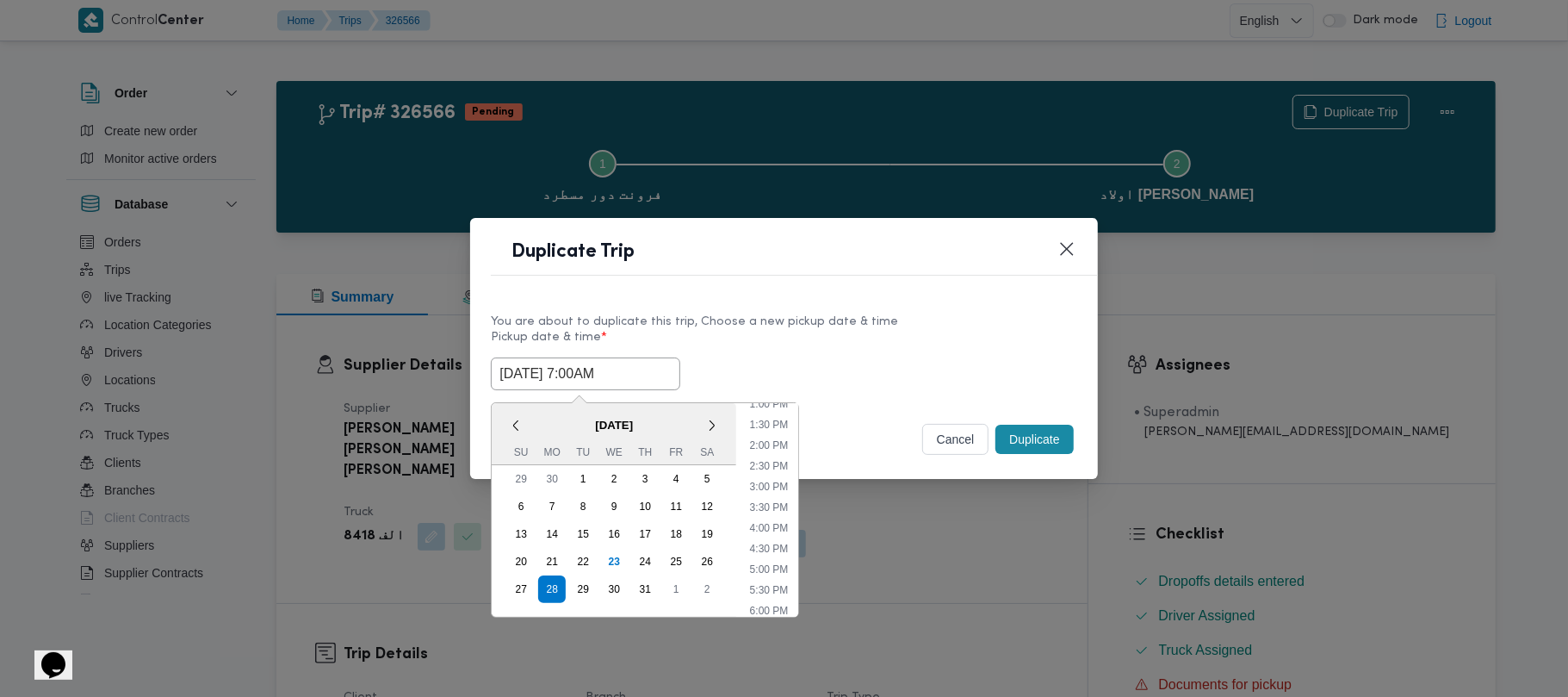 type on "28/07/2025 7:00AM" 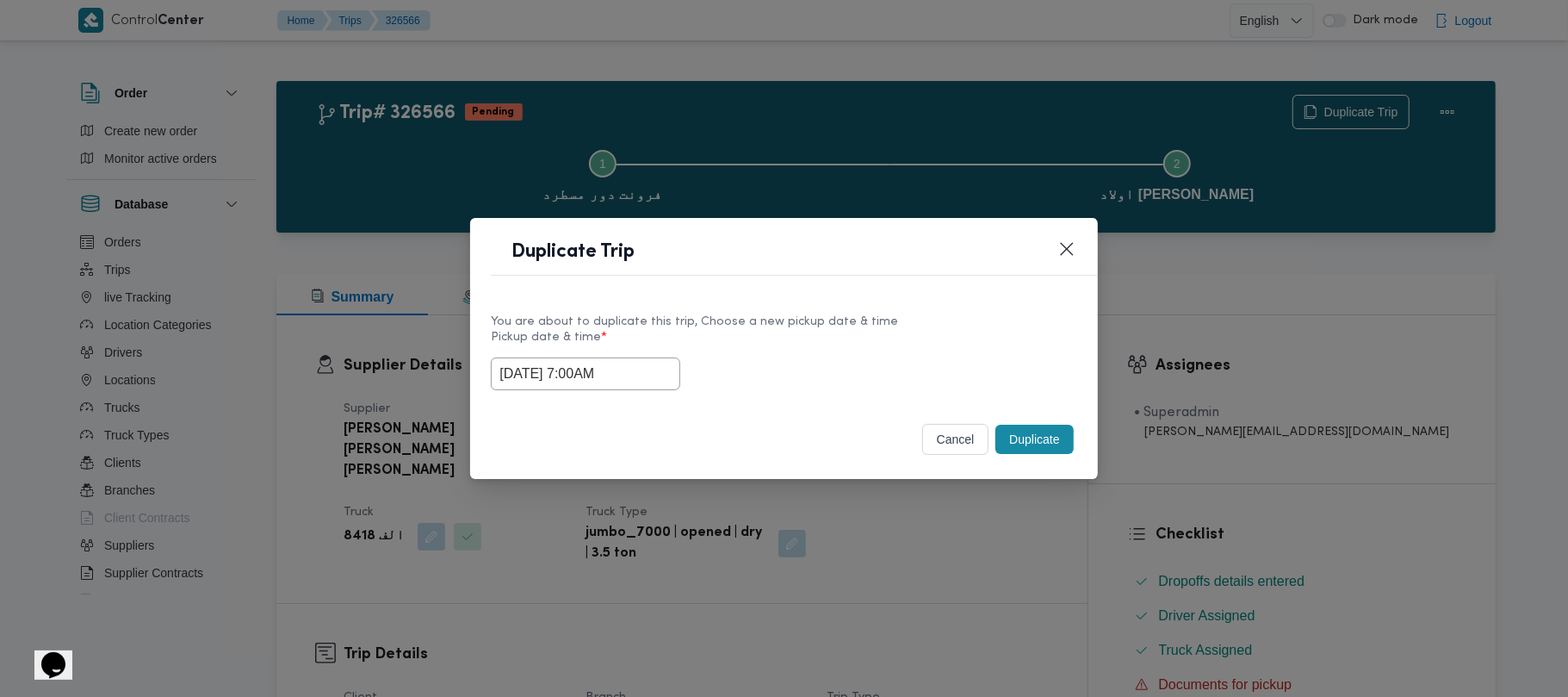 click on "Duplicate" at bounding box center (1034, 439) 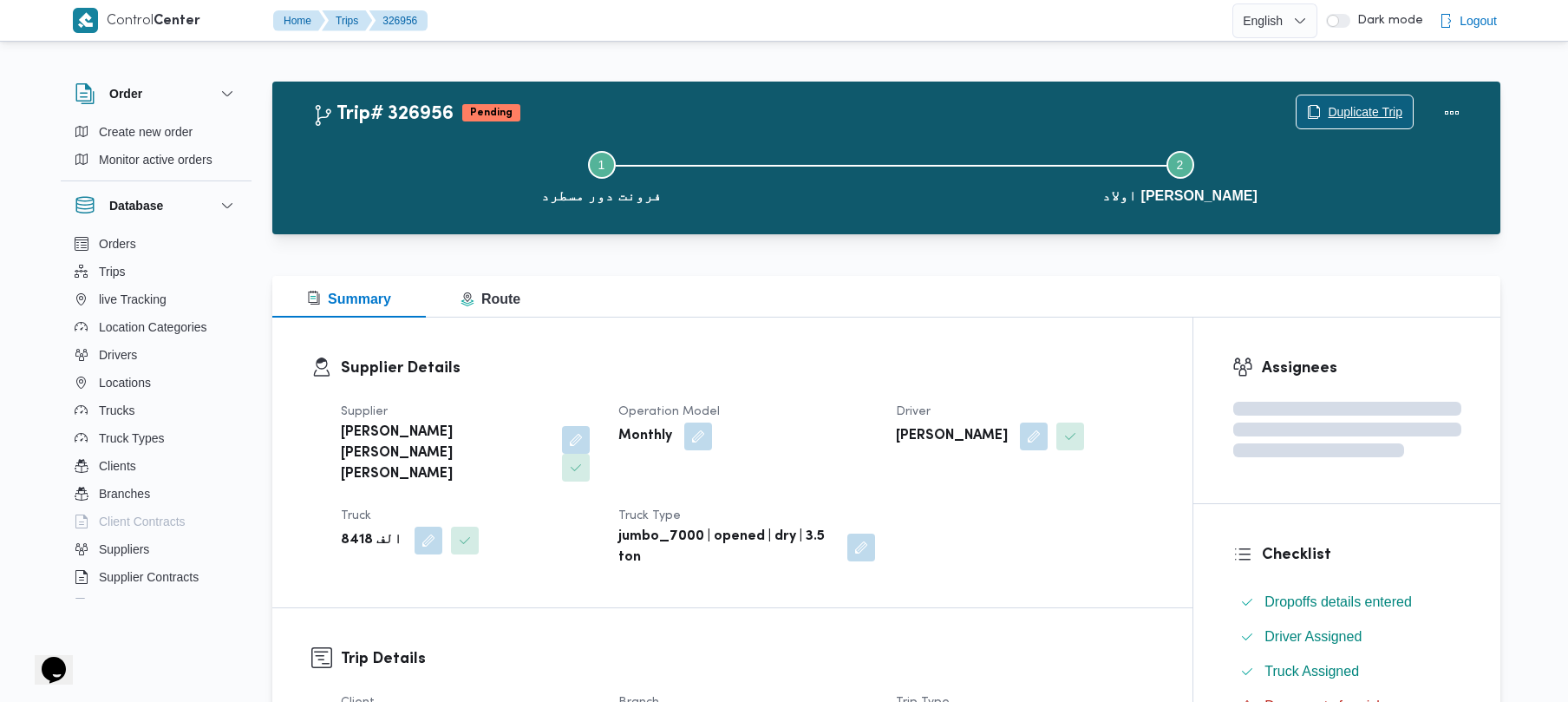 click on "Duplicate Trip" at bounding box center [1355, 112] 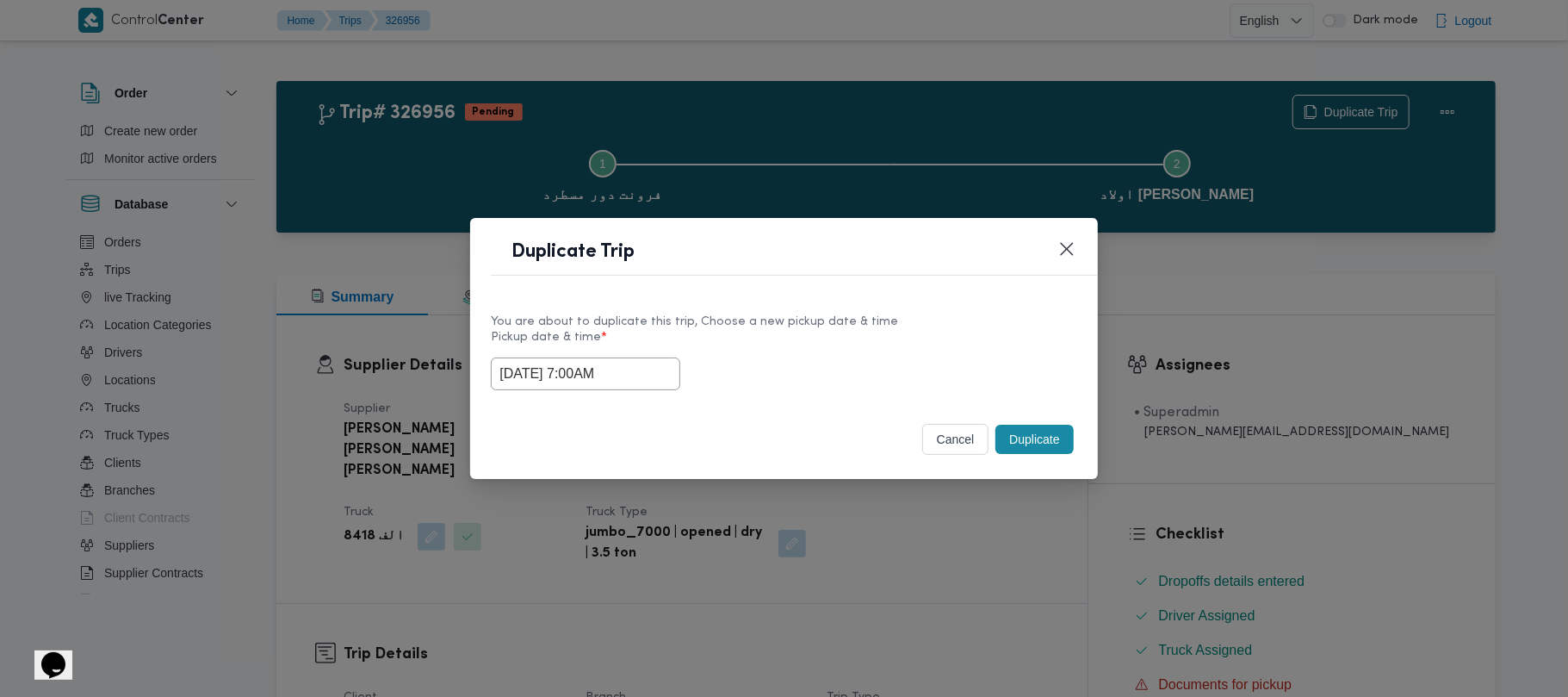 click on "28/07/2025 7:00AM" at bounding box center (586, 374) 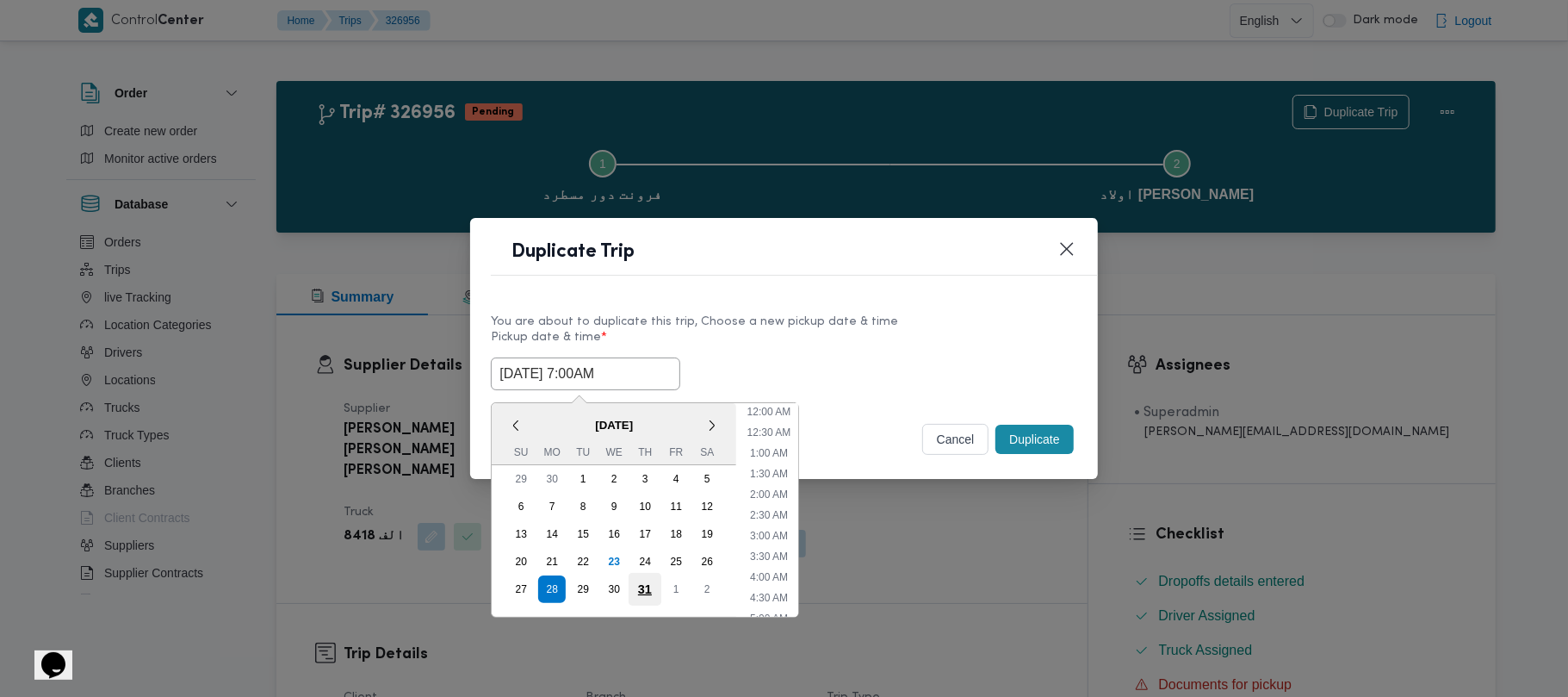scroll, scrollTop: 193, scrollLeft: 0, axis: vertical 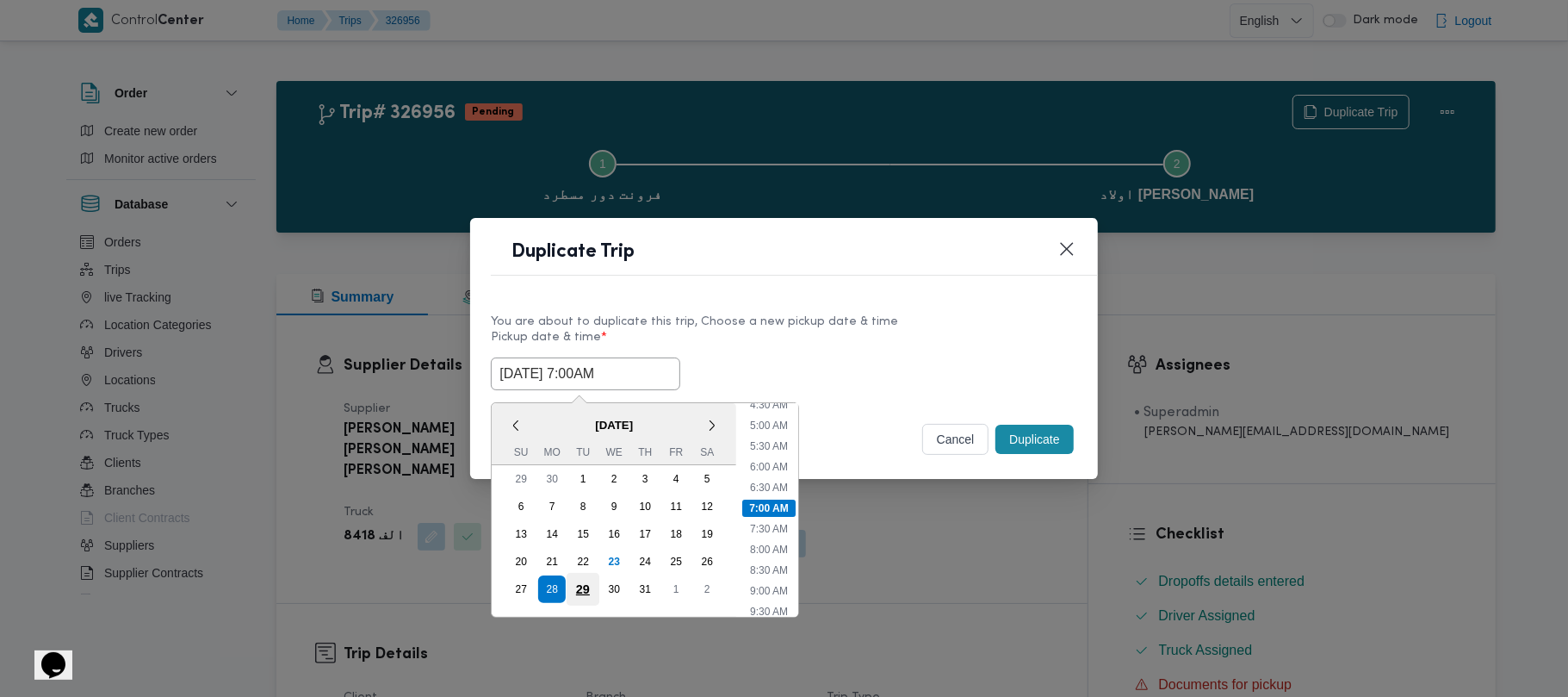 click on "29" at bounding box center [583, 589] 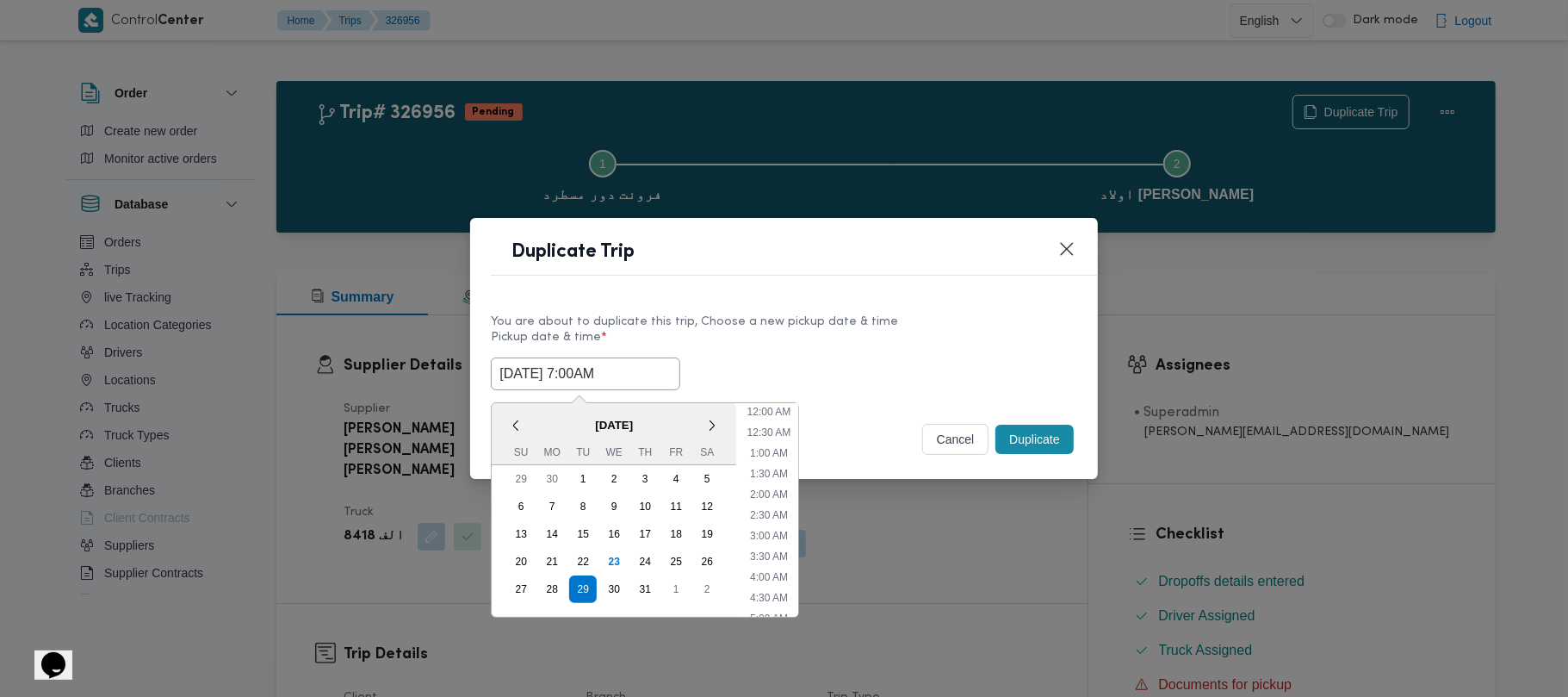 click on "Duplicate Trip You are about to duplicate this trip, Choose a new pickup date & time Pickup date & time   * 29/07/2025 7:00AM < July 2025 > Su Mo Tu We Th Fr Sa 29 30 1 2 3 4 5 6 7 8 9 10 11 12 13 14 15 16 17 18 19 20 21 22 23 24 25 26 27 28 29 30 31 1 2 Time 12:00 AM 12:30 AM 1:00 AM 1:30 AM 2:00 AM 2:30 AM 3:00 AM 3:30 AM 4:00 AM 4:30 AM 5:00 AM 5:30 AM 6:00 AM 6:30 AM 7:00 AM 7:30 AM 8:00 AM 8:30 AM 9:00 AM 9:30 AM 10:00 AM 10:30 AM 11:00 AM 11:30 AM 12:00 PM 12:30 PM 1:00 PM 1:30 PM 2:00 PM 2:30 PM 3:00 PM 3:30 PM 4:00 PM 4:30 PM 5:00 PM 5:30 PM 6:00 PM 6:30 PM 7:00 PM 7:30 PM 8:00 PM 8:30 PM 9:00 PM 9:30 PM 10:00 PM 10:30 PM 11:00 PM 11:30 PM cancel Duplicate" at bounding box center [784, 348] 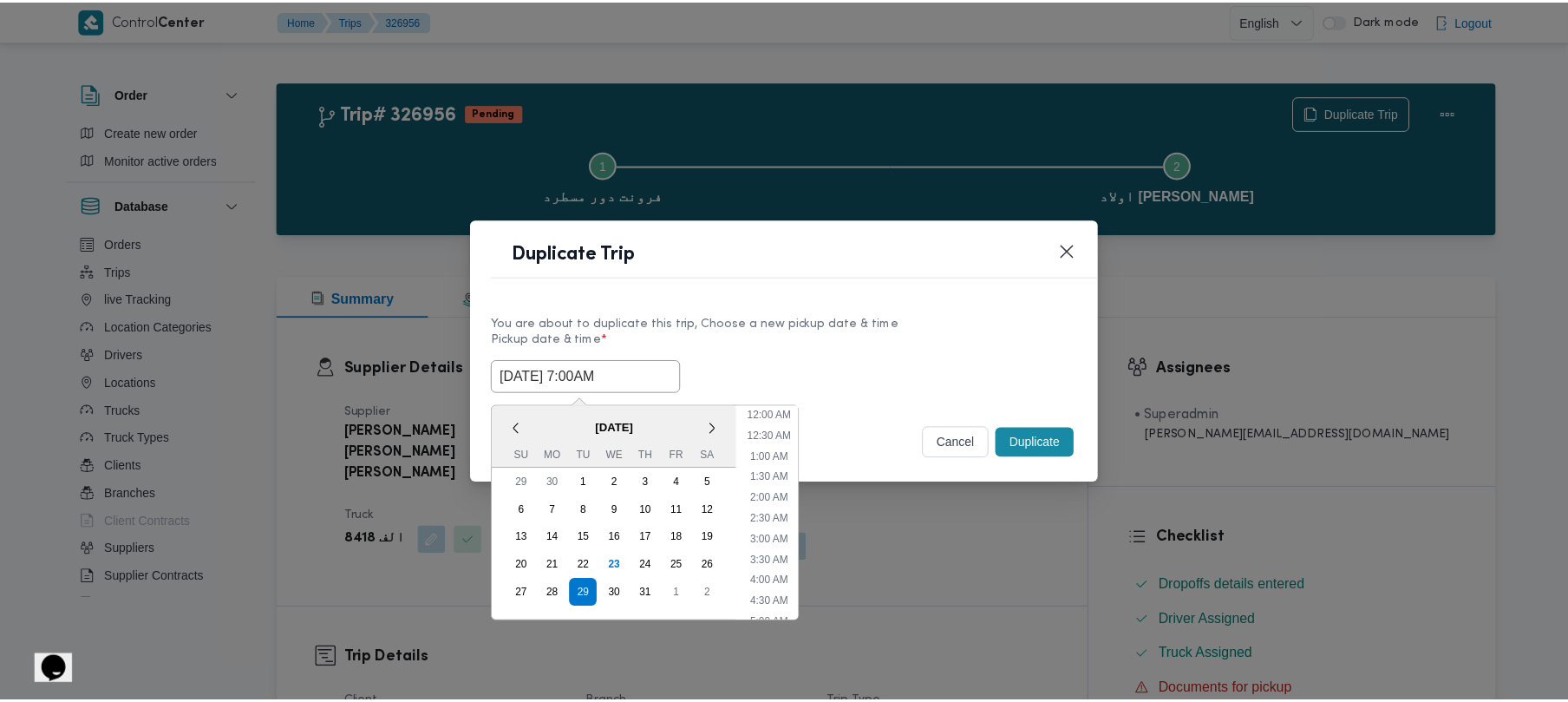 scroll, scrollTop: 194, scrollLeft: 0, axis: vertical 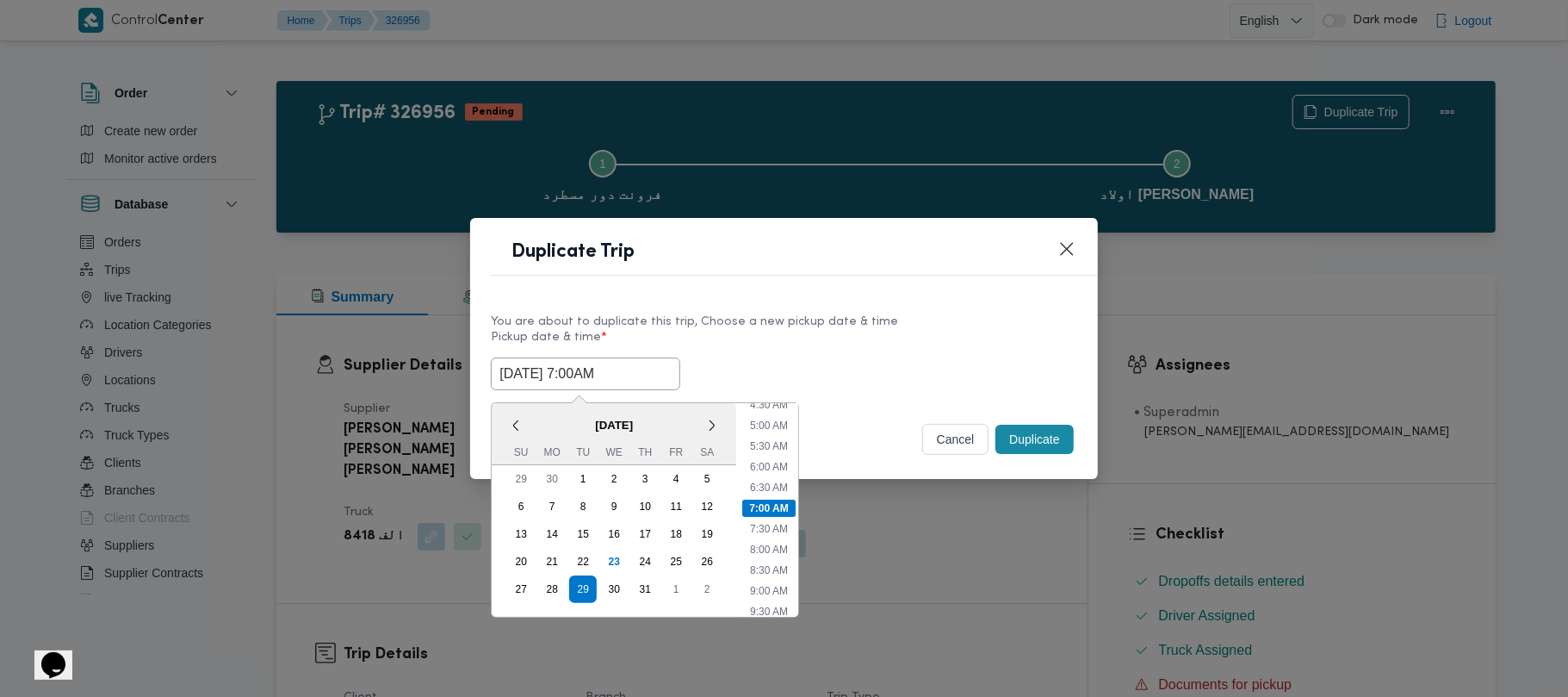 click on "Duplicate" at bounding box center [1034, 439] 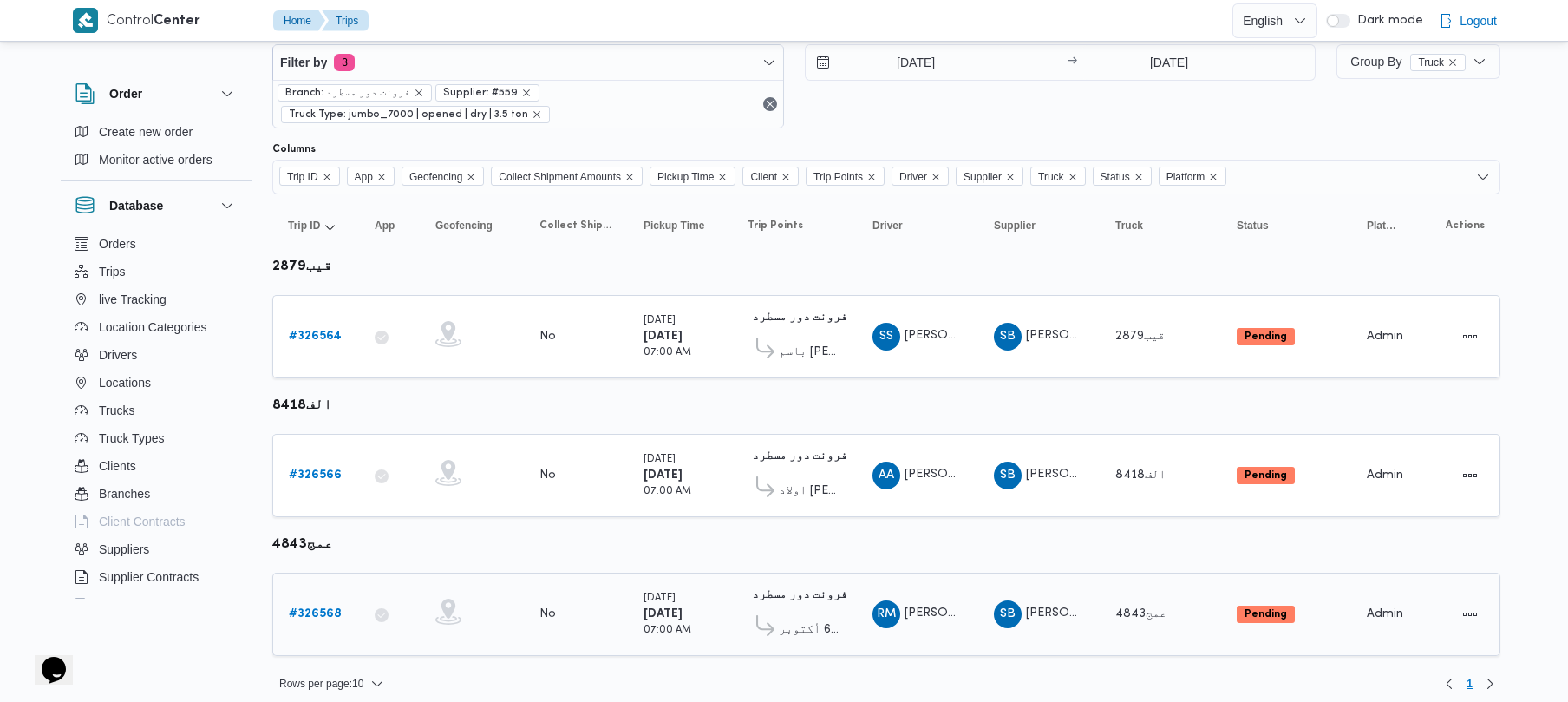 scroll, scrollTop: 54, scrollLeft: 0, axis: vertical 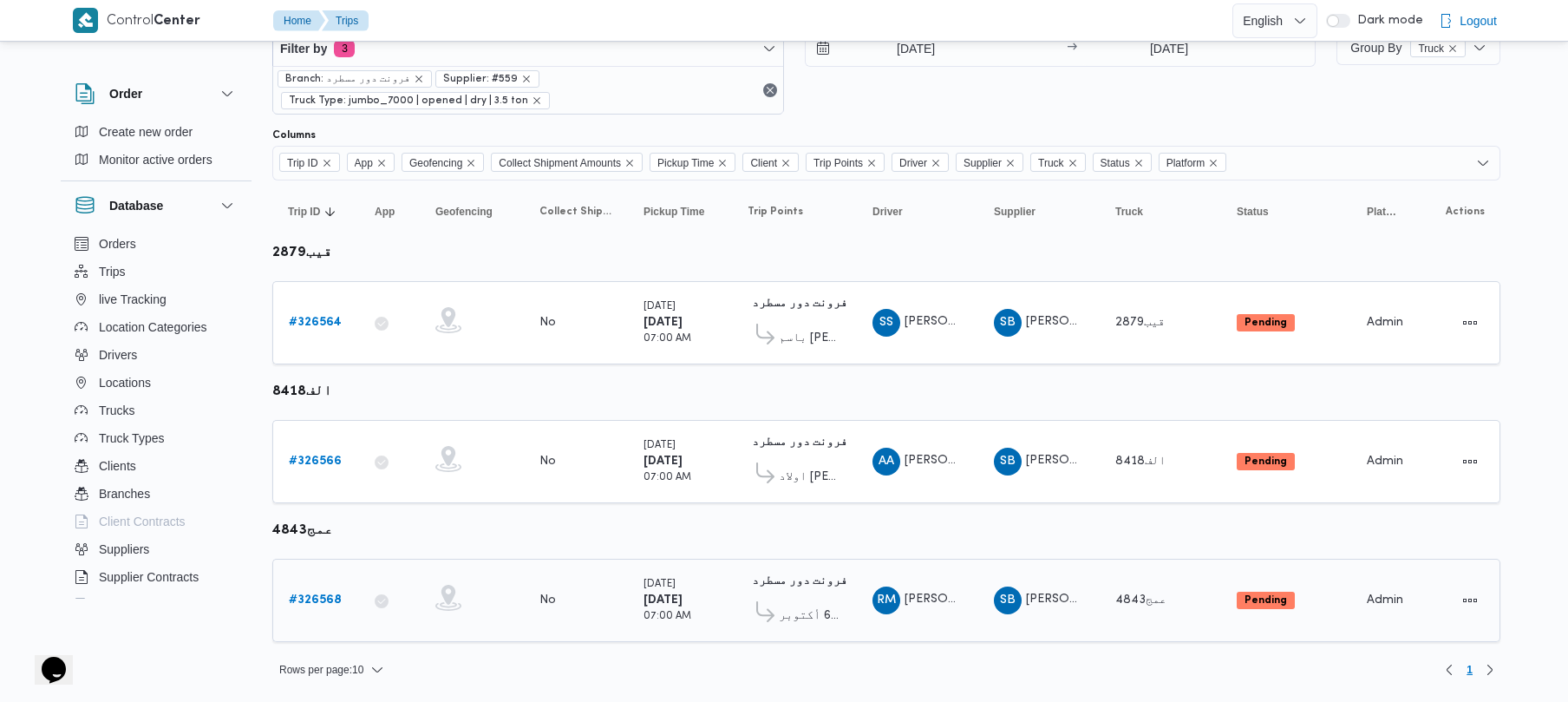 click on "# 326568" at bounding box center [315, 600] 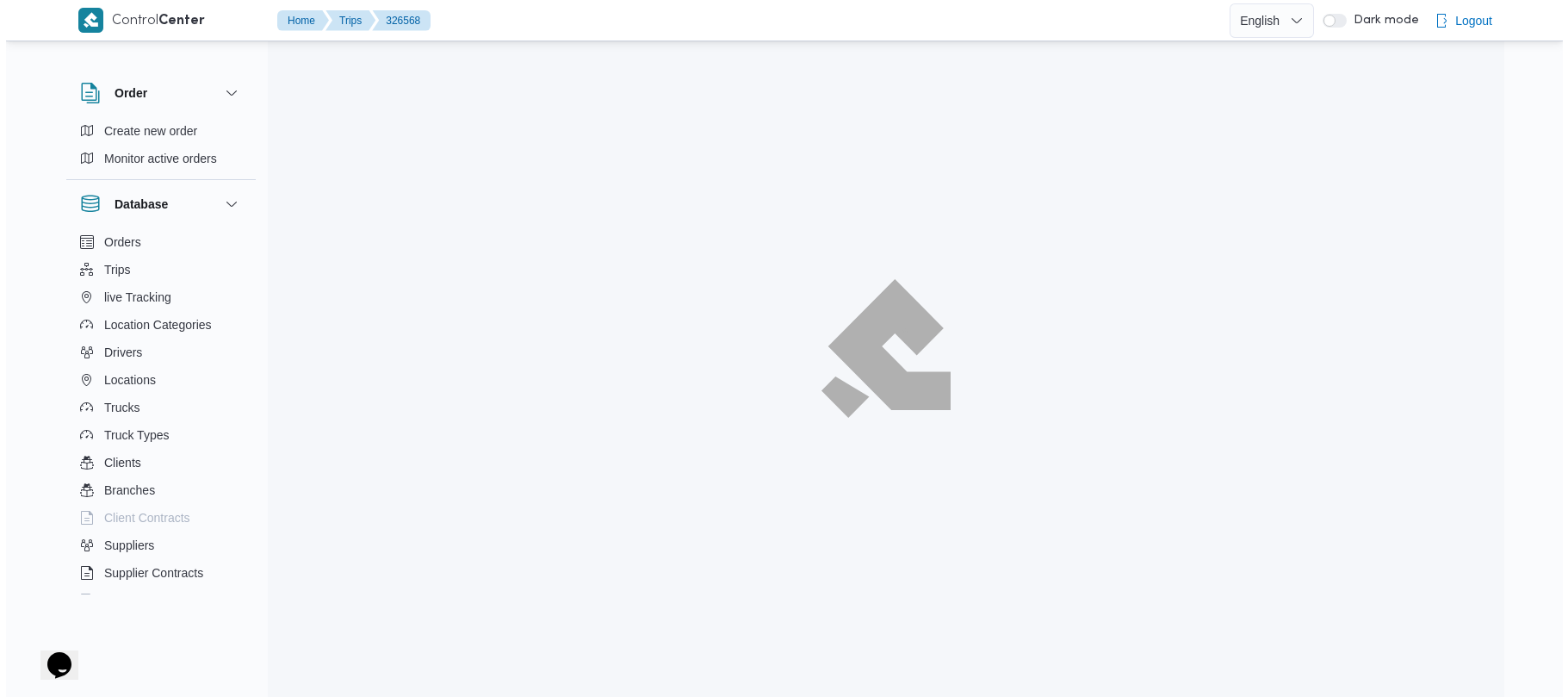 scroll, scrollTop: 0, scrollLeft: 0, axis: both 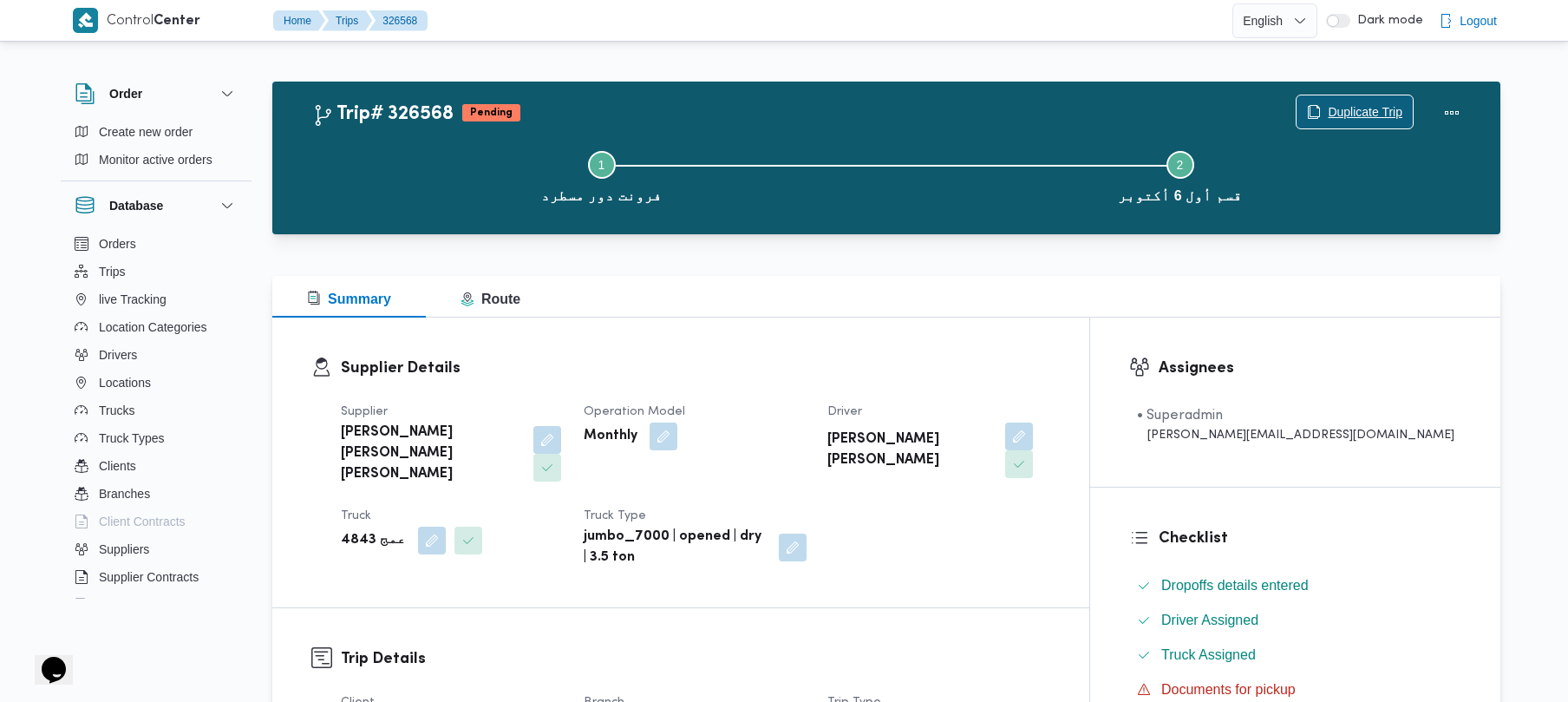 click on "Duplicate Trip" at bounding box center (1355, 112) 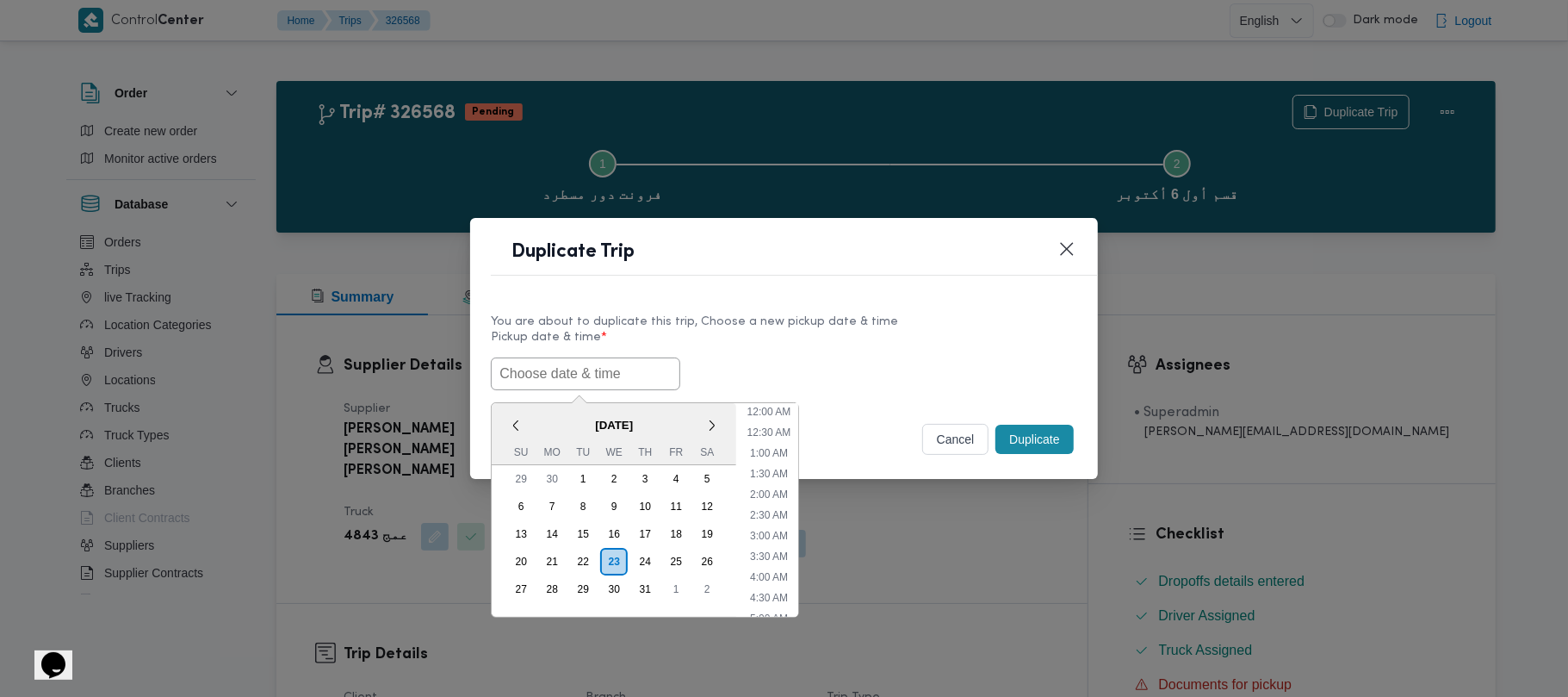 click at bounding box center [586, 374] 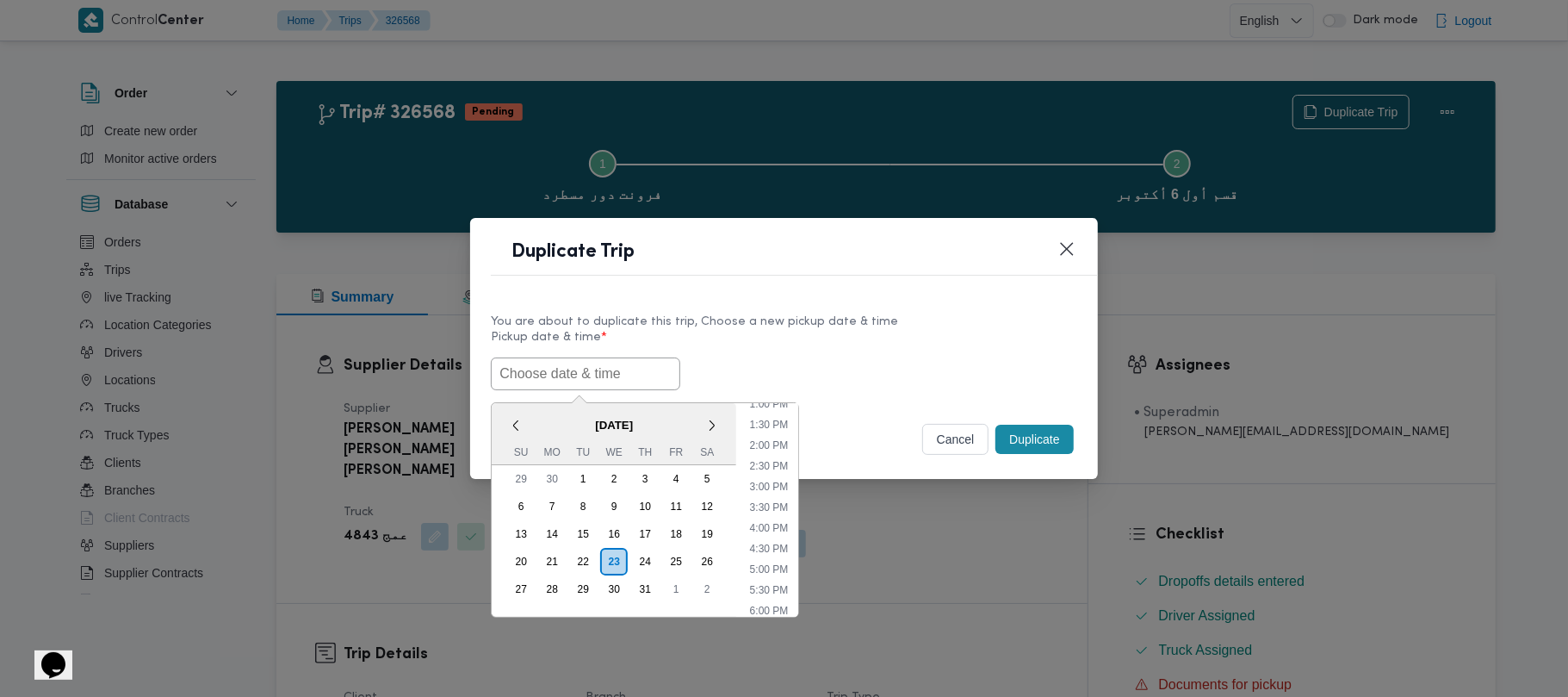 paste on "28/07/2025 7:00AM" 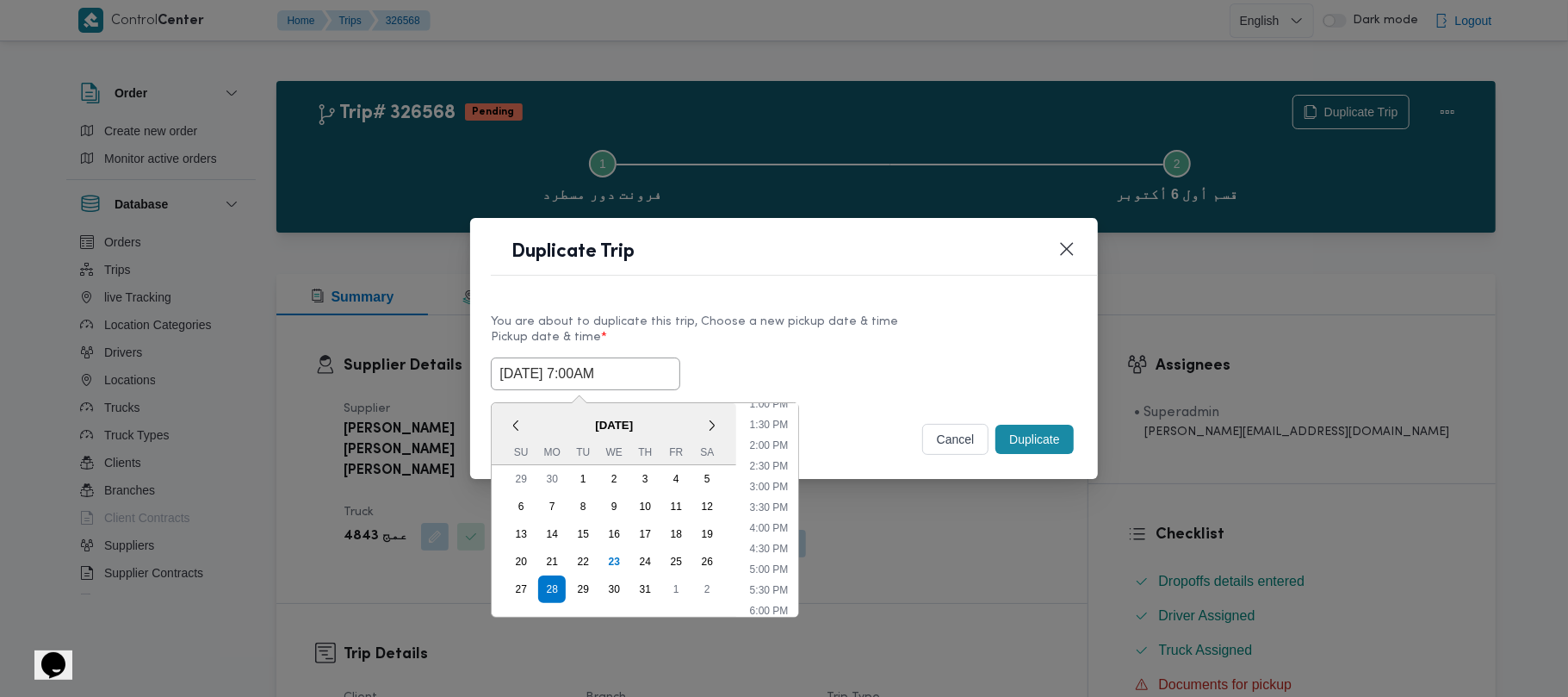 type on "28/07/2025 7:00AM" 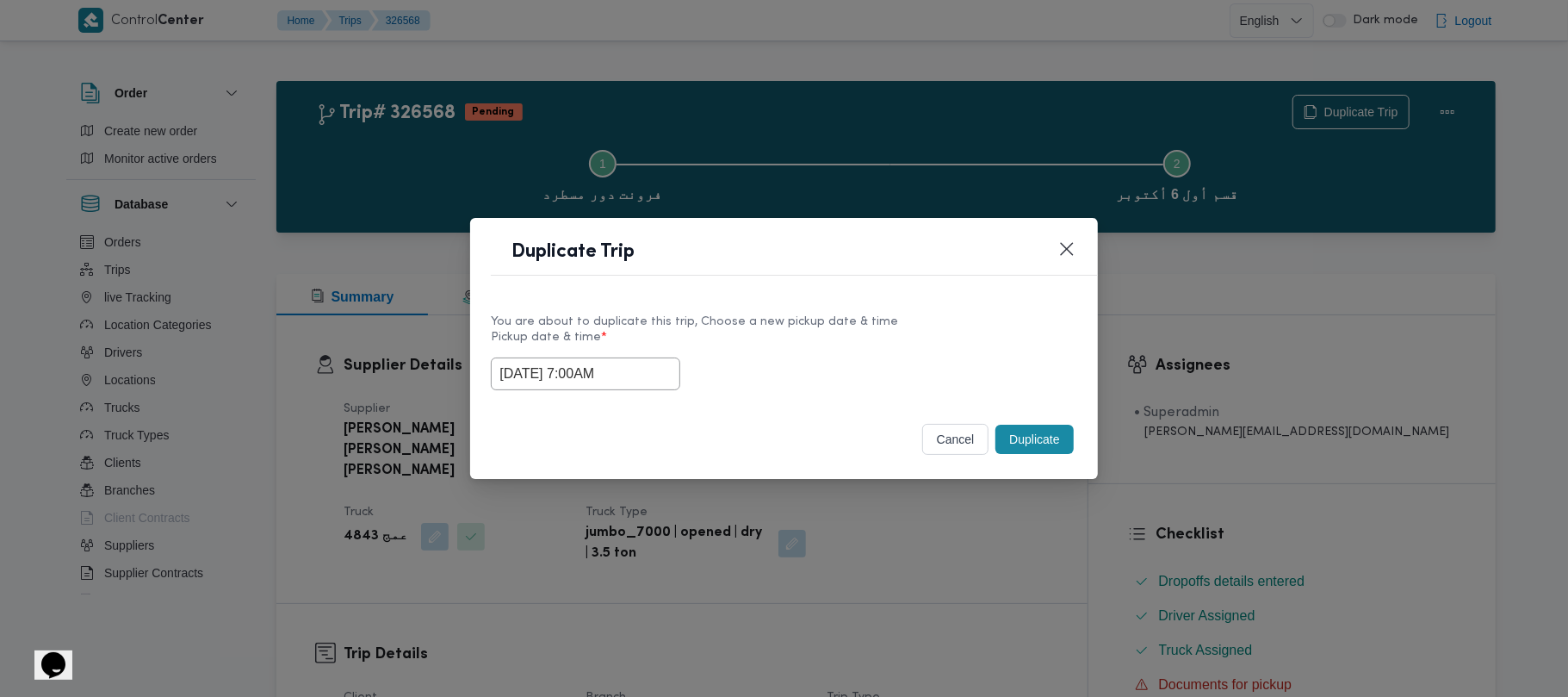 drag, startPoint x: 890, startPoint y: 332, endPoint x: 968, endPoint y: 383, distance: 93.19335 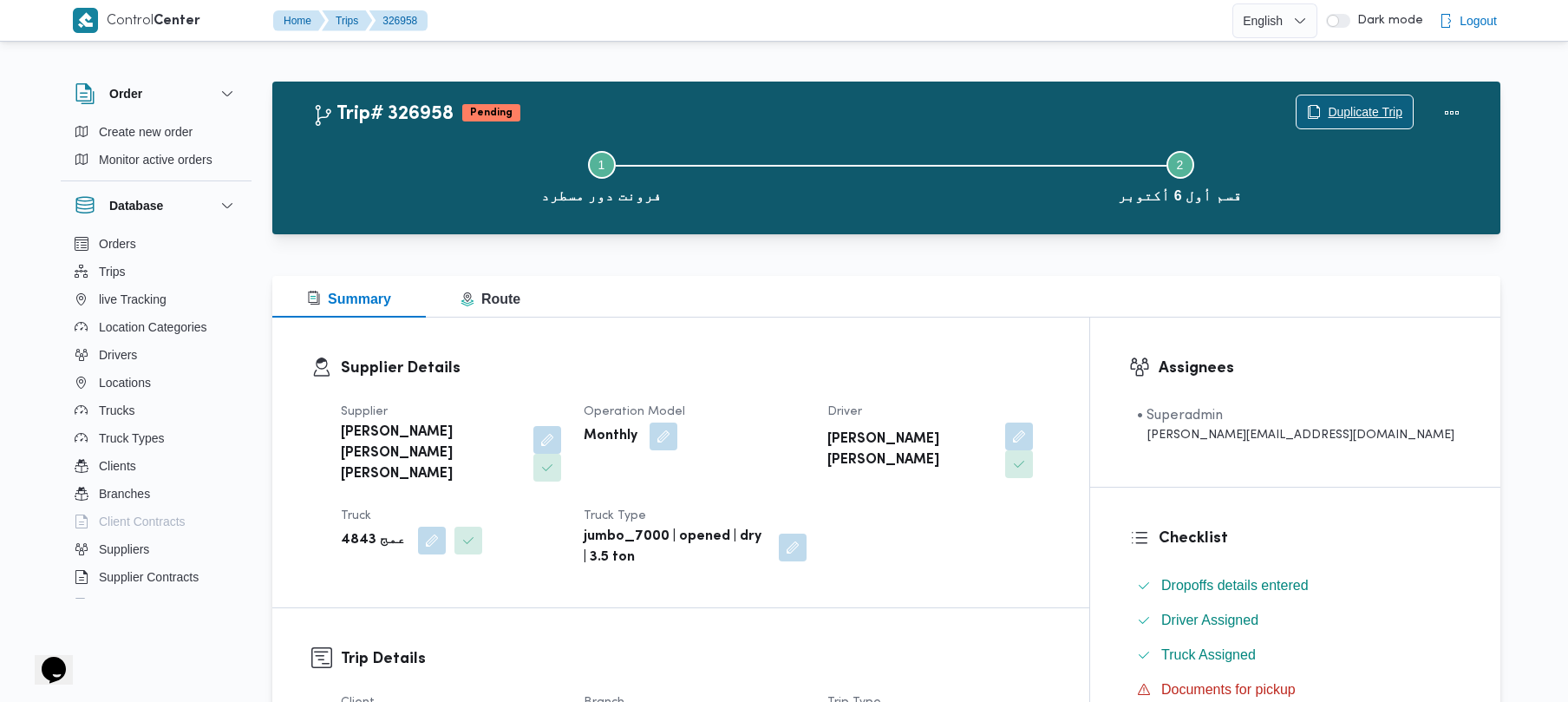 click on "Duplicate Trip" at bounding box center [1355, 112] 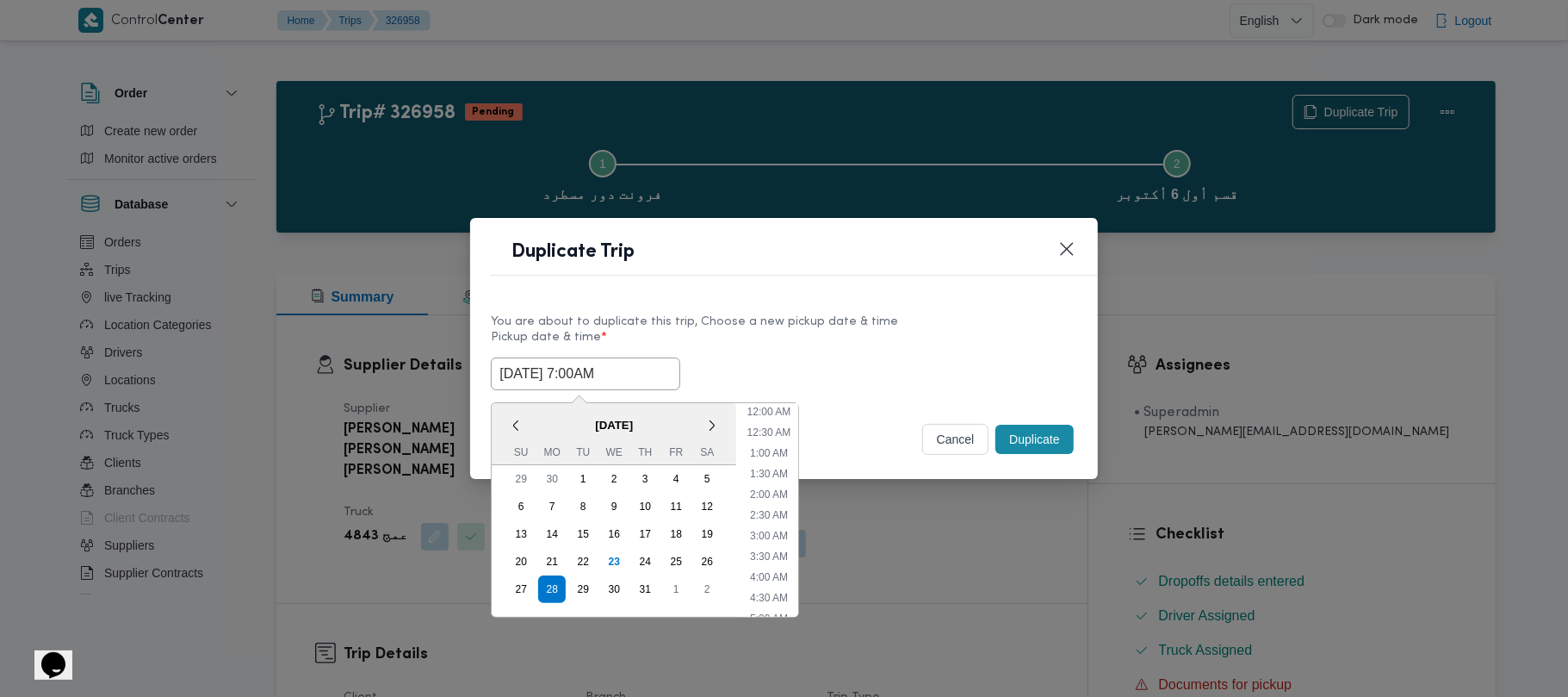 click on "28/07/2025 7:00AM" at bounding box center (586, 374) 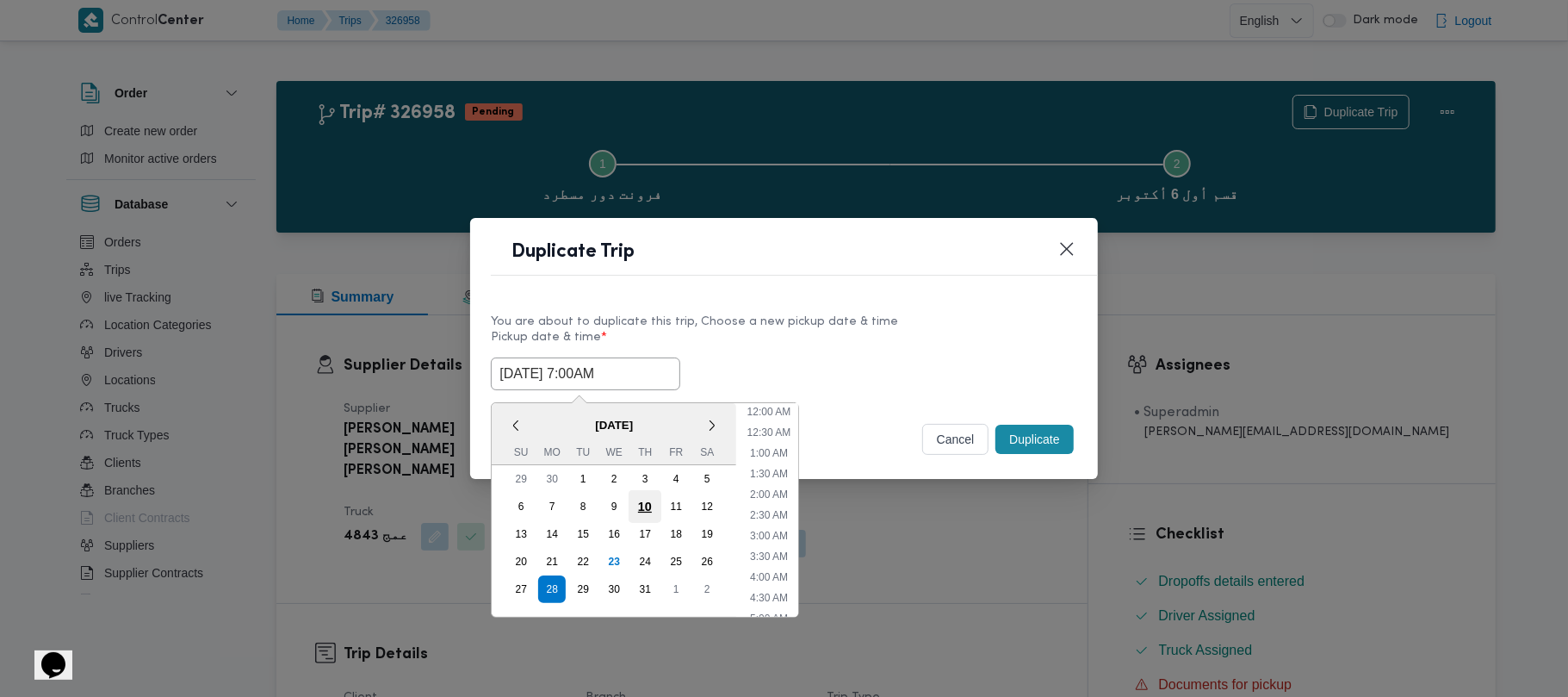 scroll, scrollTop: 193, scrollLeft: 0, axis: vertical 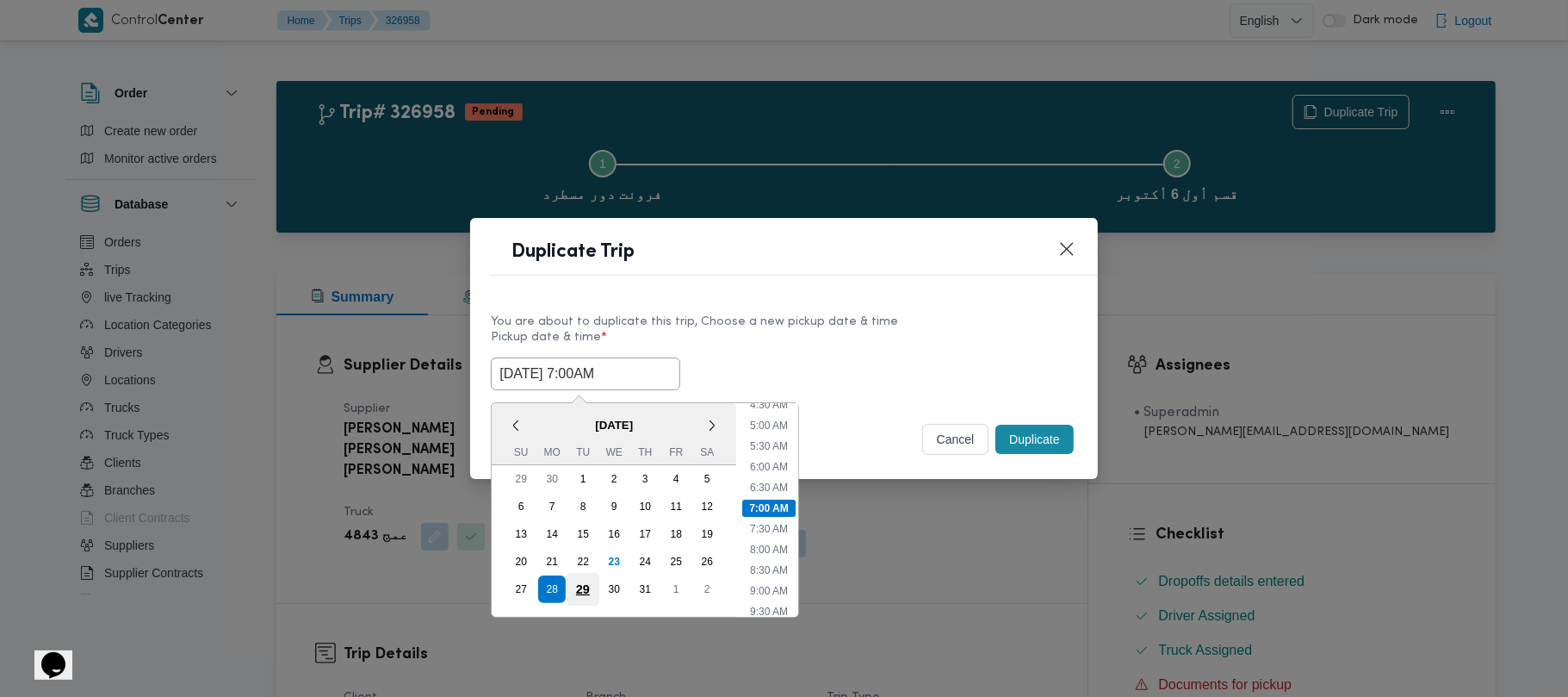 click on "29" at bounding box center (583, 589) 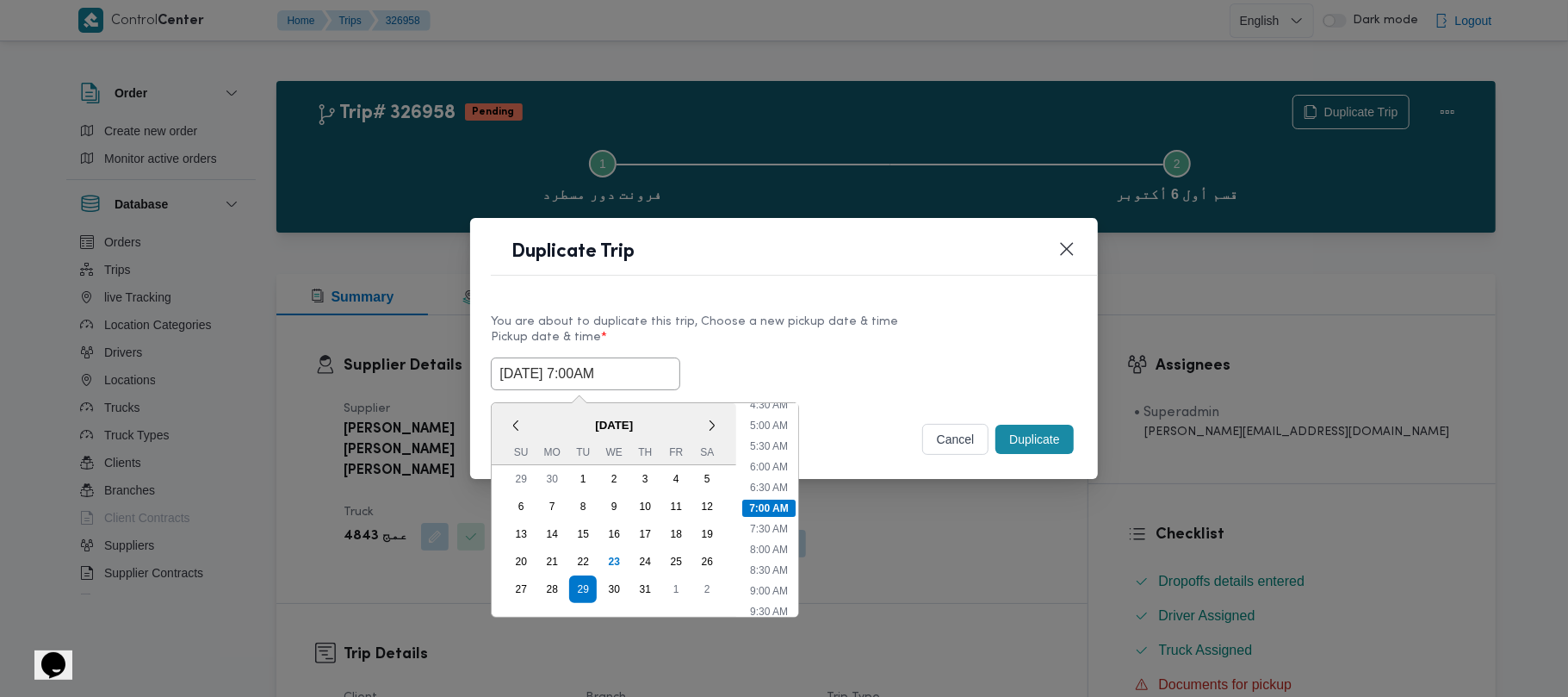 click on "You are about to duplicate this trip, Choose a new pickup date & time" at bounding box center [784, 321] 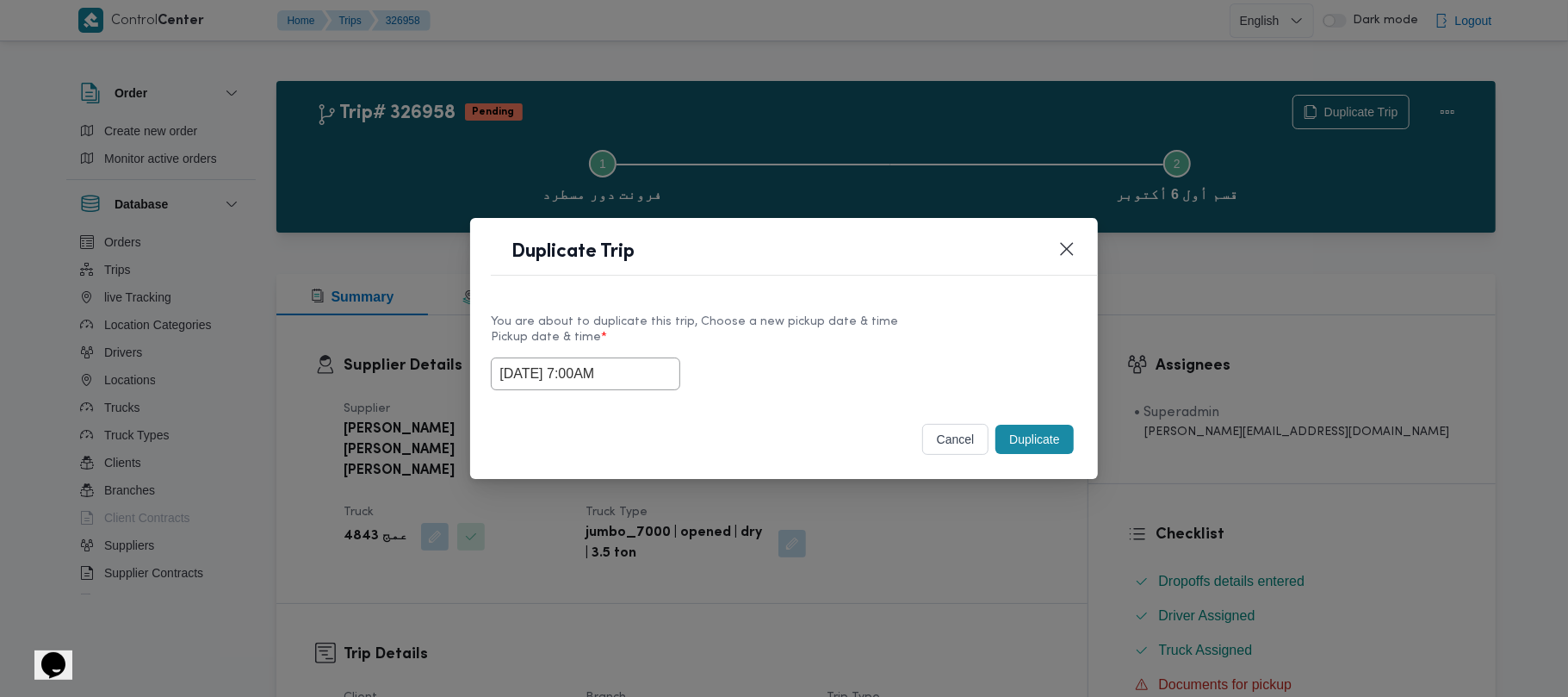 click on "Duplicate" at bounding box center (1034, 439) 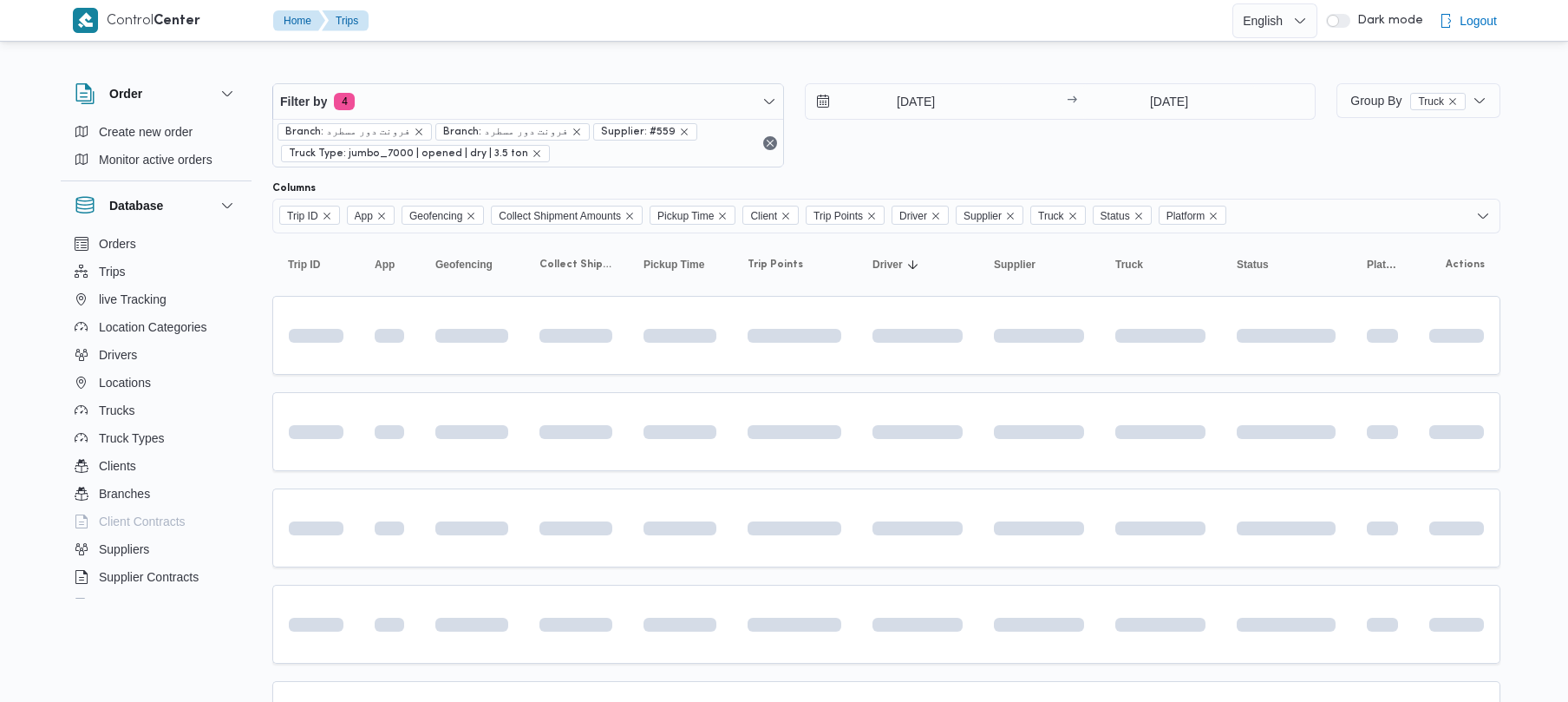 scroll, scrollTop: 0, scrollLeft: 0, axis: both 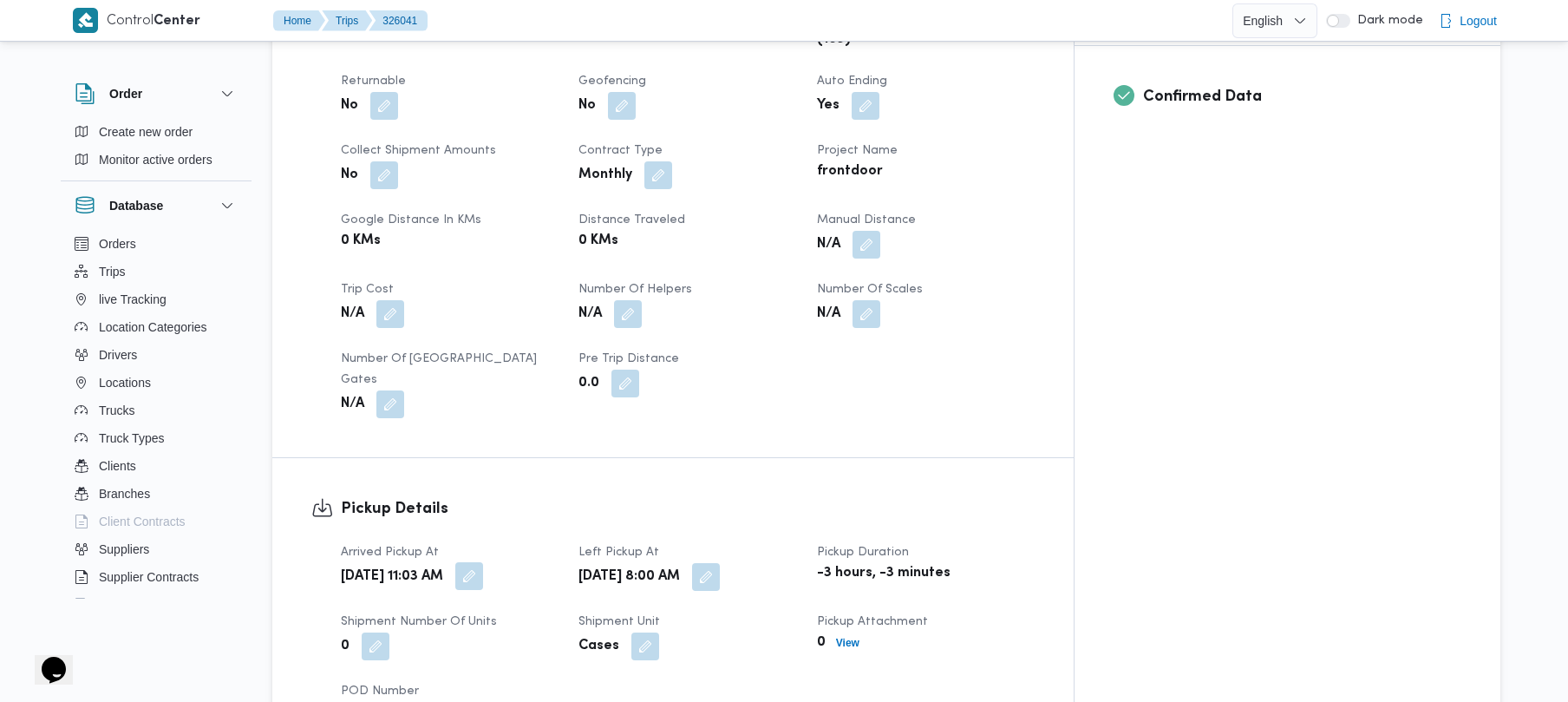click at bounding box center (469, 576) 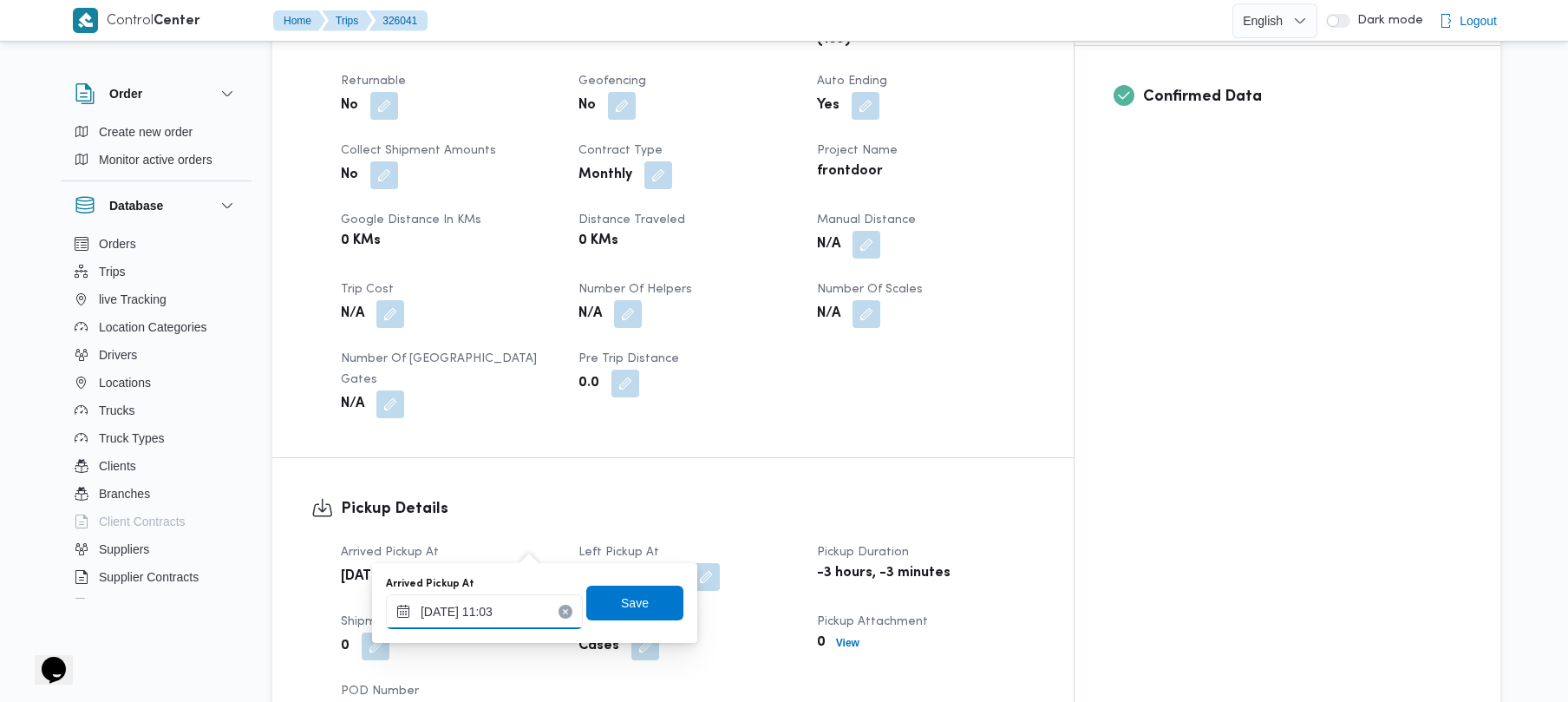 click on "23/07/2025 11:03" at bounding box center (484, 612) 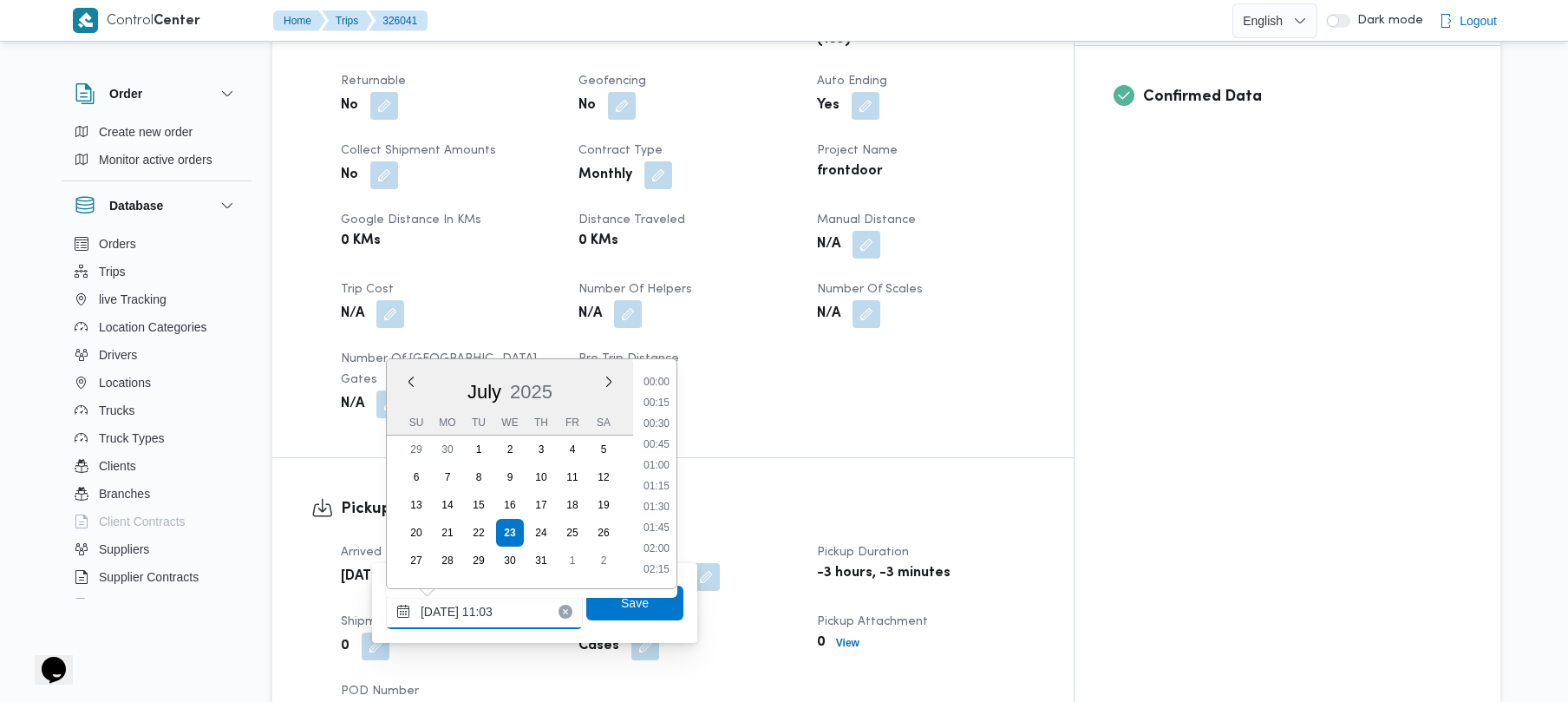 scroll, scrollTop: 812, scrollLeft: 0, axis: vertical 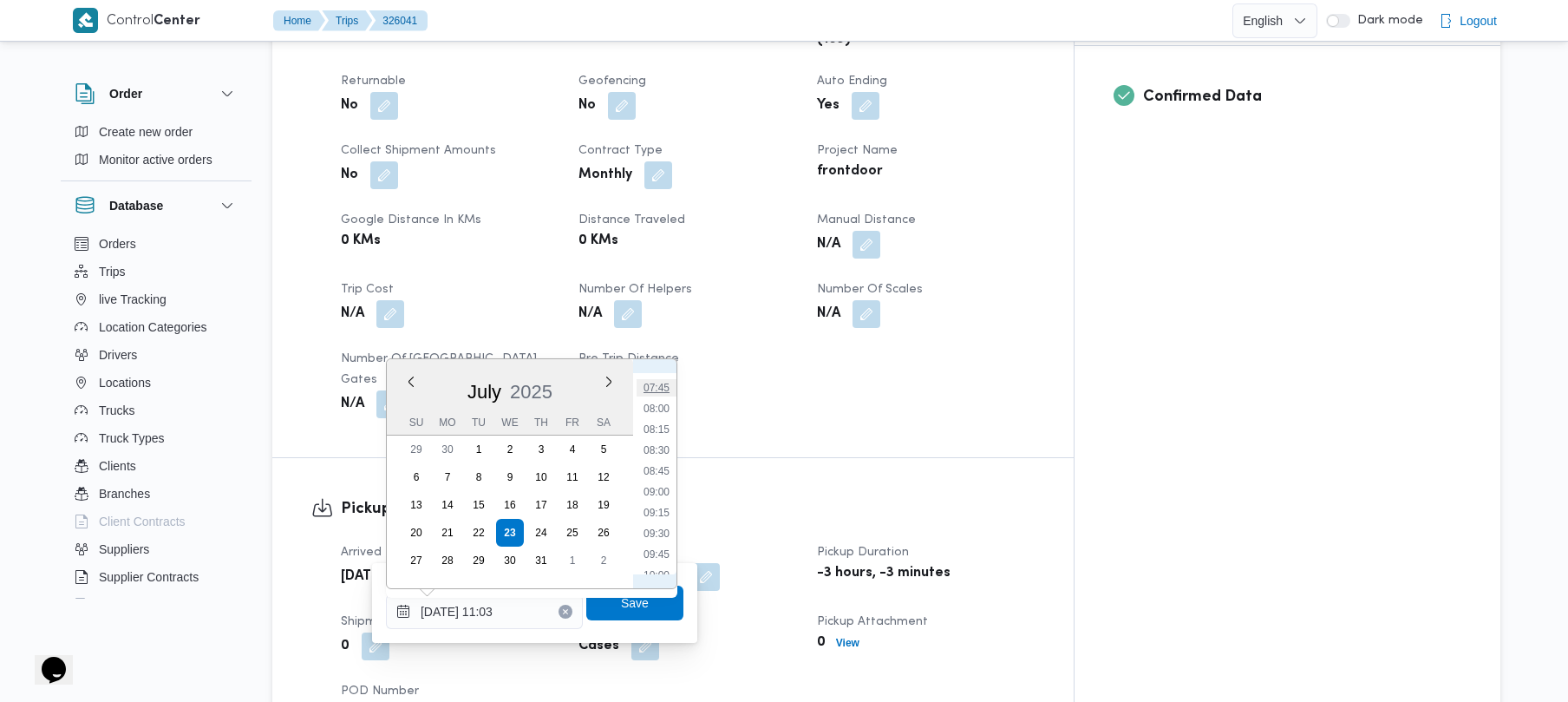 click on "07:45" at bounding box center (657, 388) 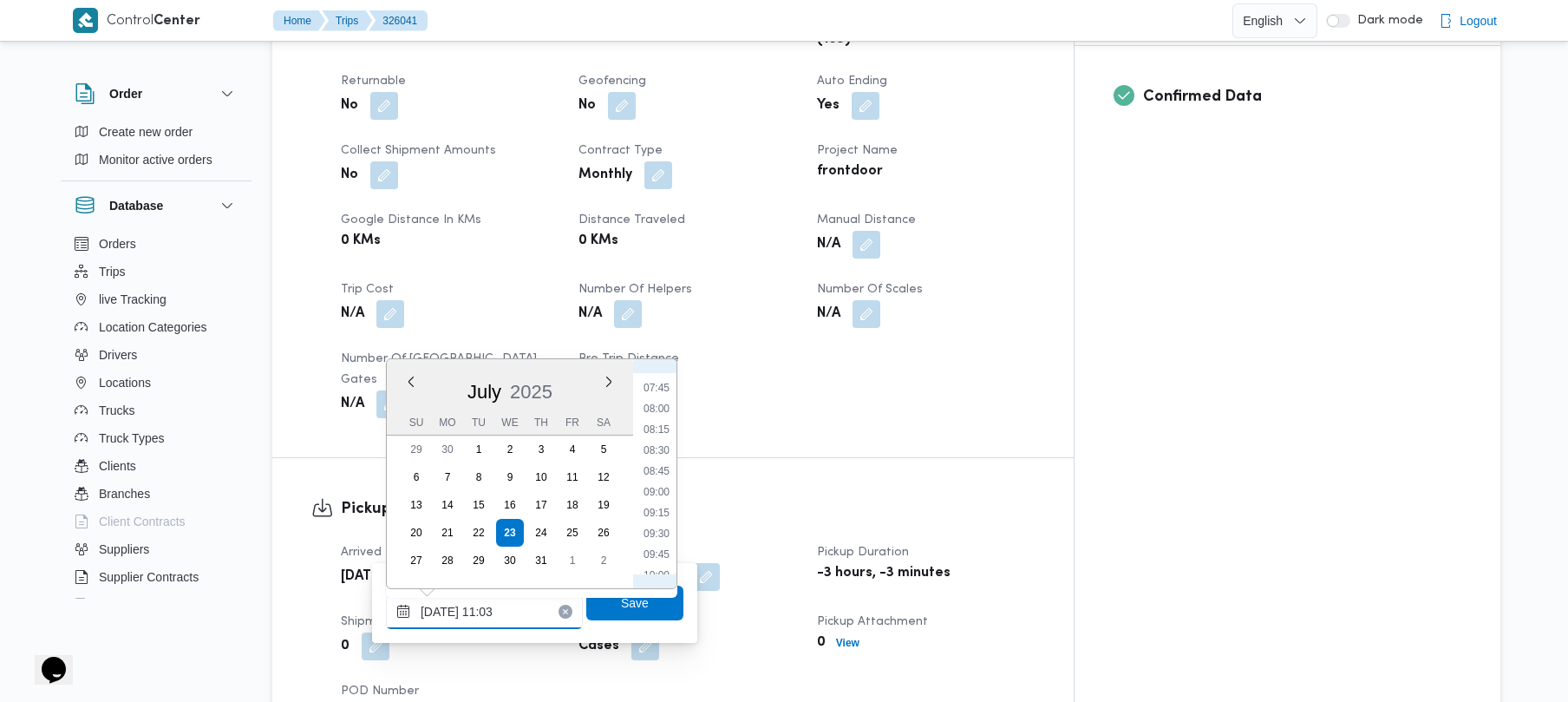 type on "23/07/2025 07:45" 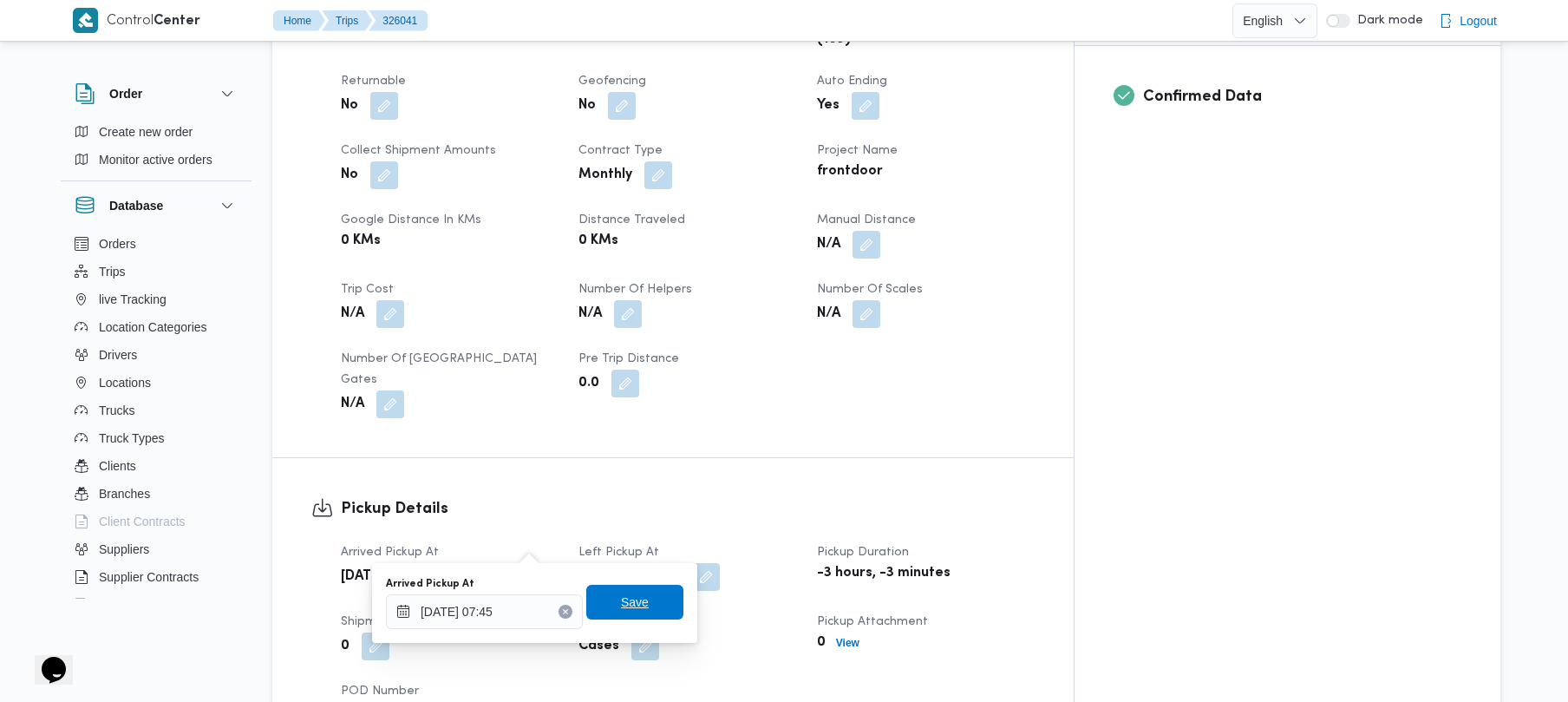 click on "Save" at bounding box center [635, 602] 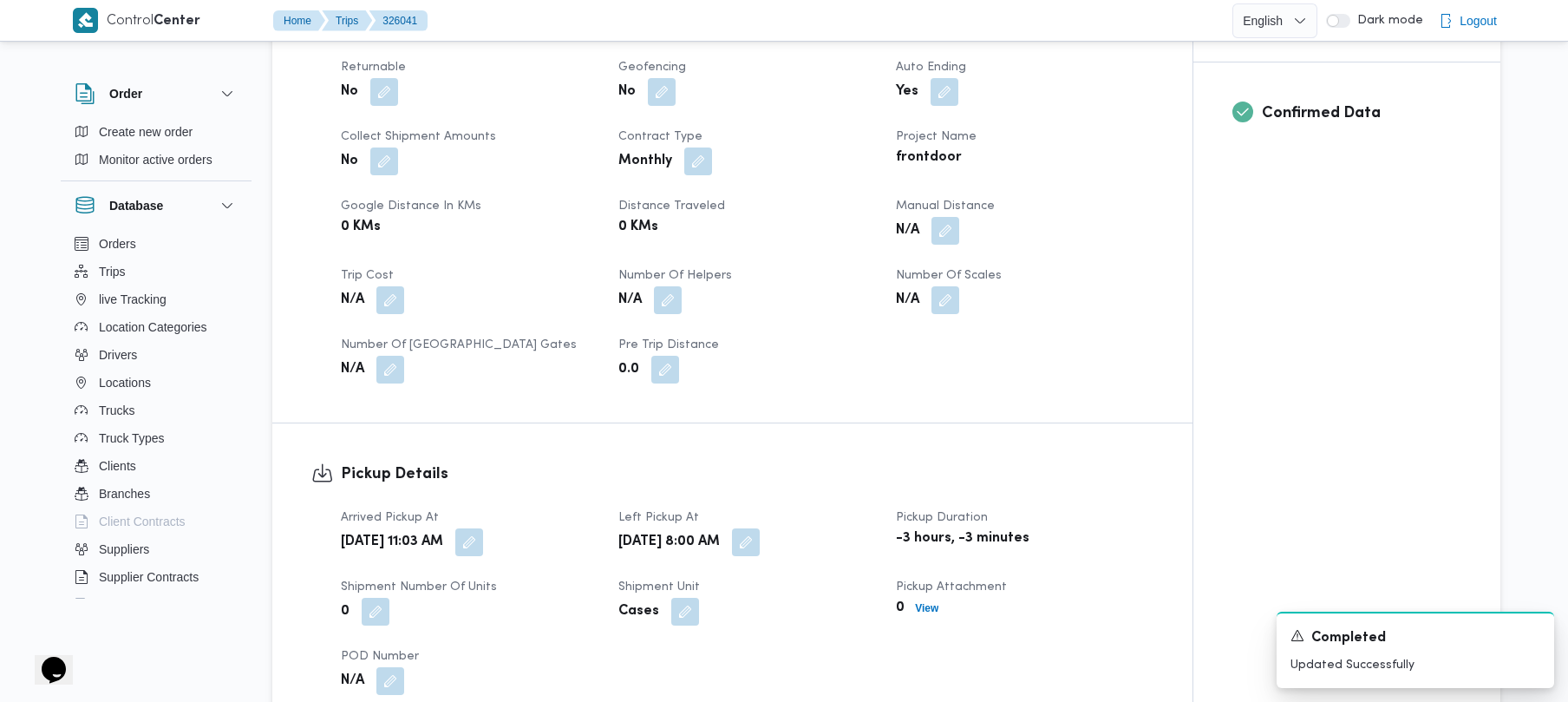 click on "Pickup Details Arrived Pickup At Wed, Jul 23, 2025 11:03 AM Left Pickup At Wed, Jul 23, 2025 8:00 AM Pickup Duration -3 hours, -3 minutes Shipment Number of Units 0 Shipment Unit Cases Pickup Attachment 0 View POD Number N/A" at bounding box center (732, 579) 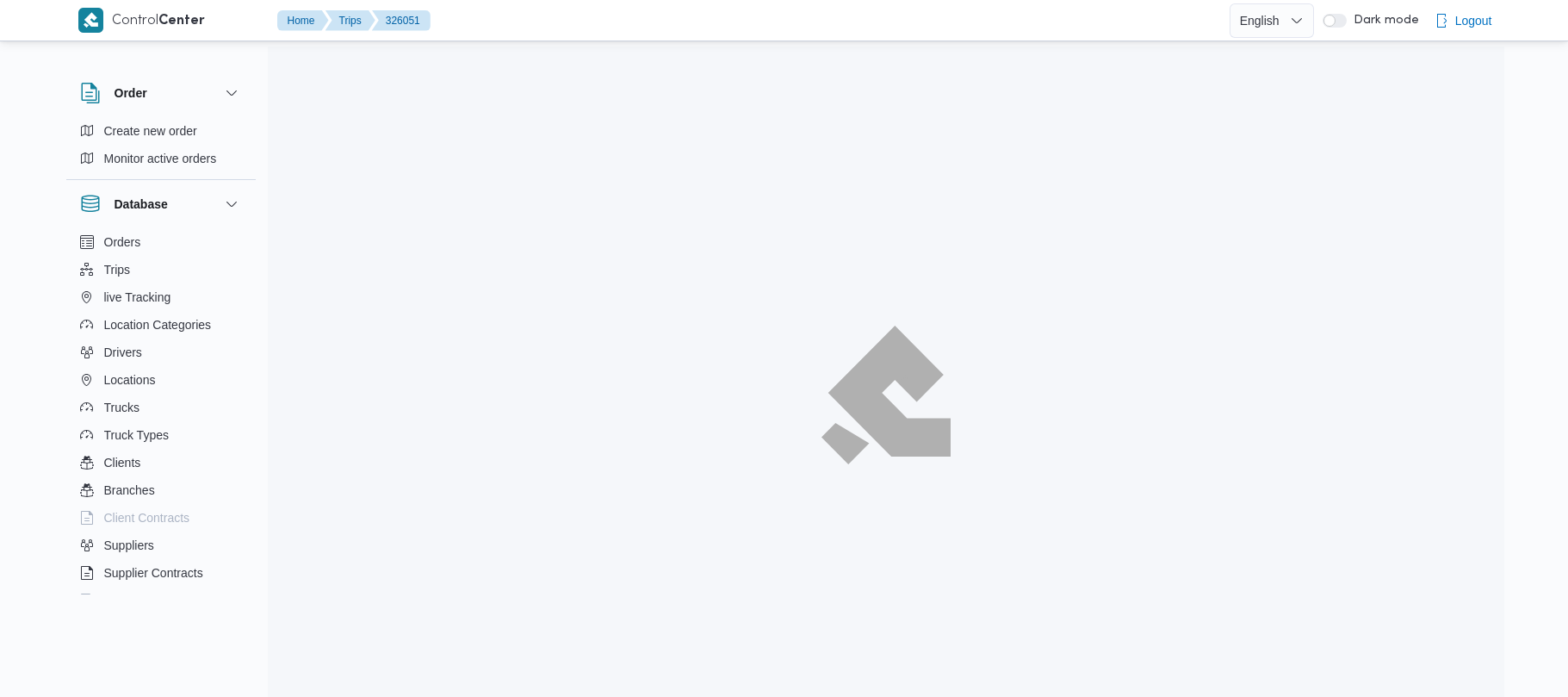 scroll, scrollTop: 0, scrollLeft: 0, axis: both 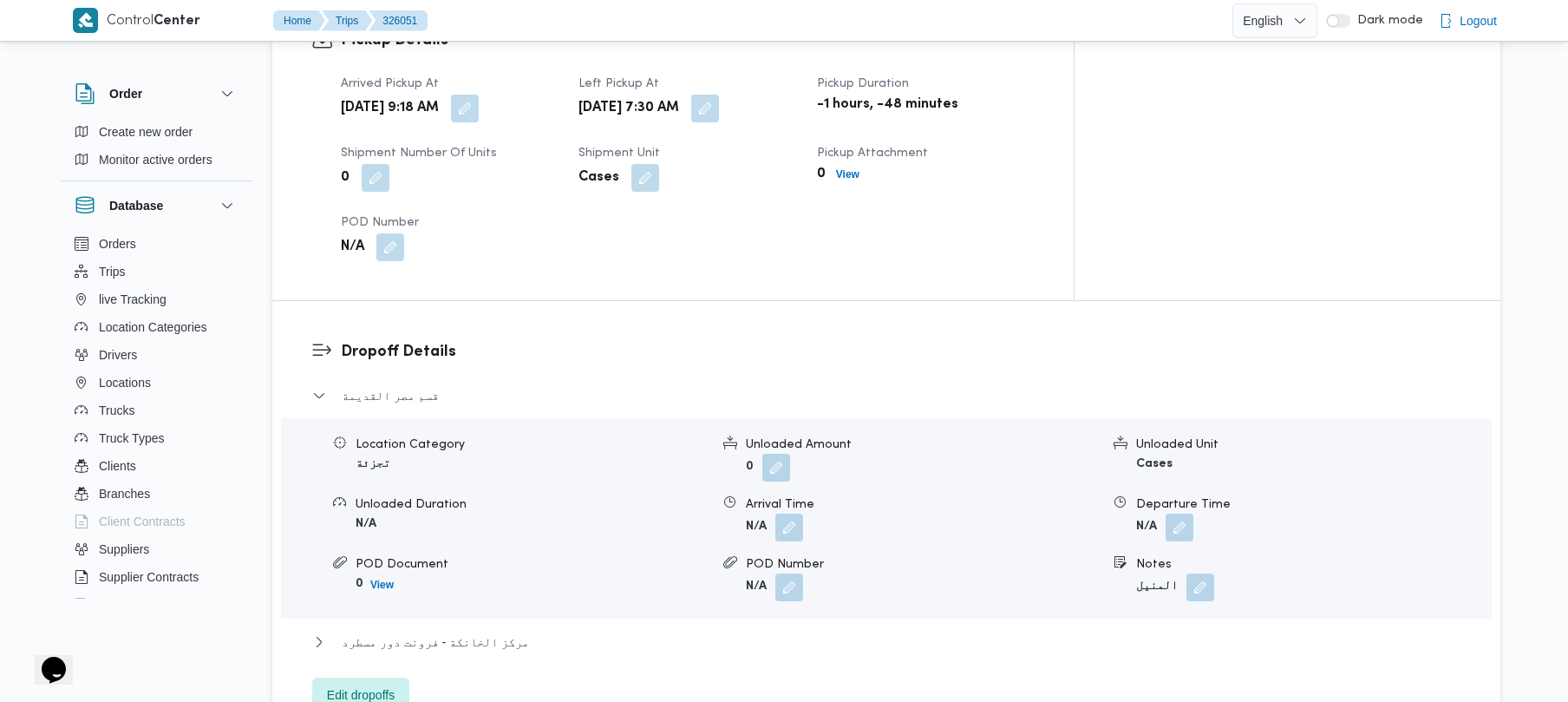 click at bounding box center [461, 108] 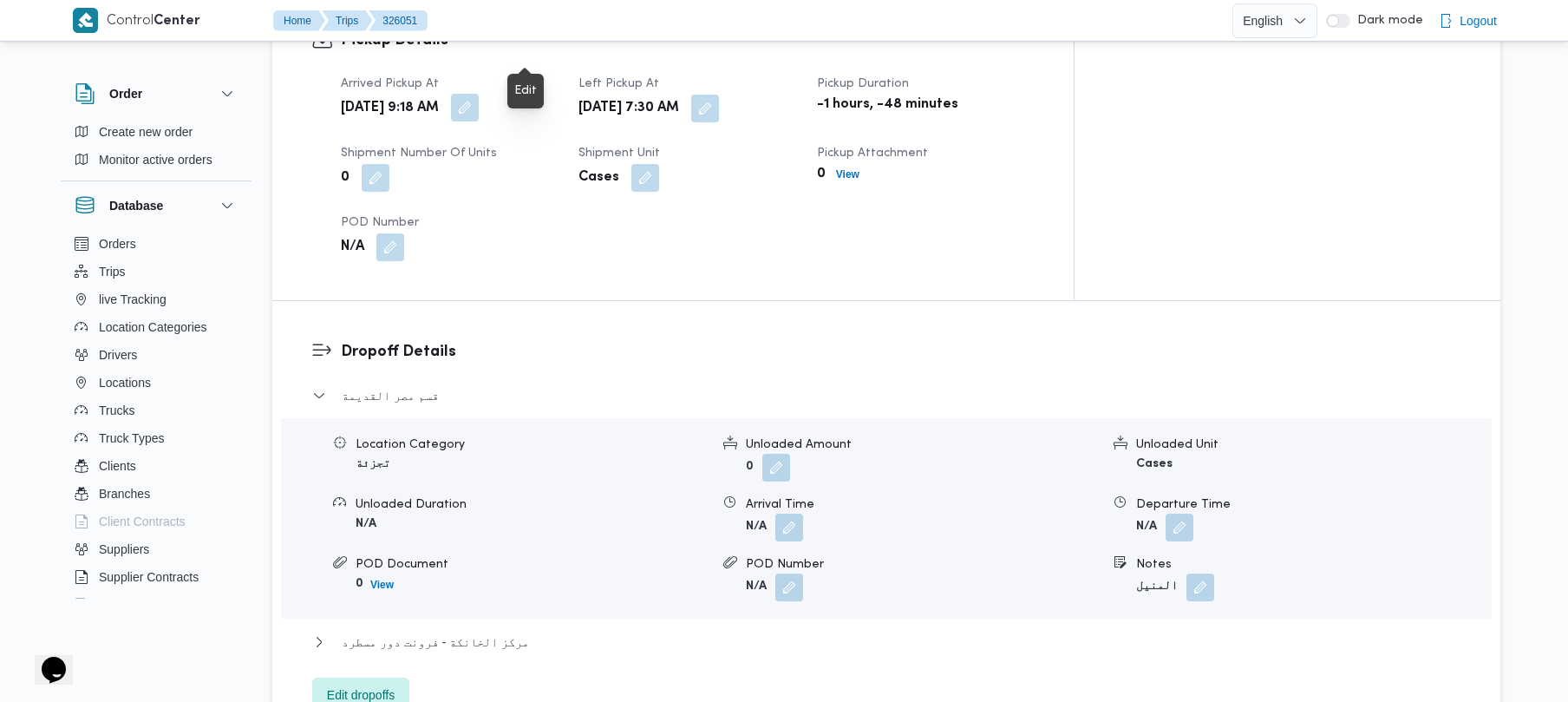 click at bounding box center [465, 108] 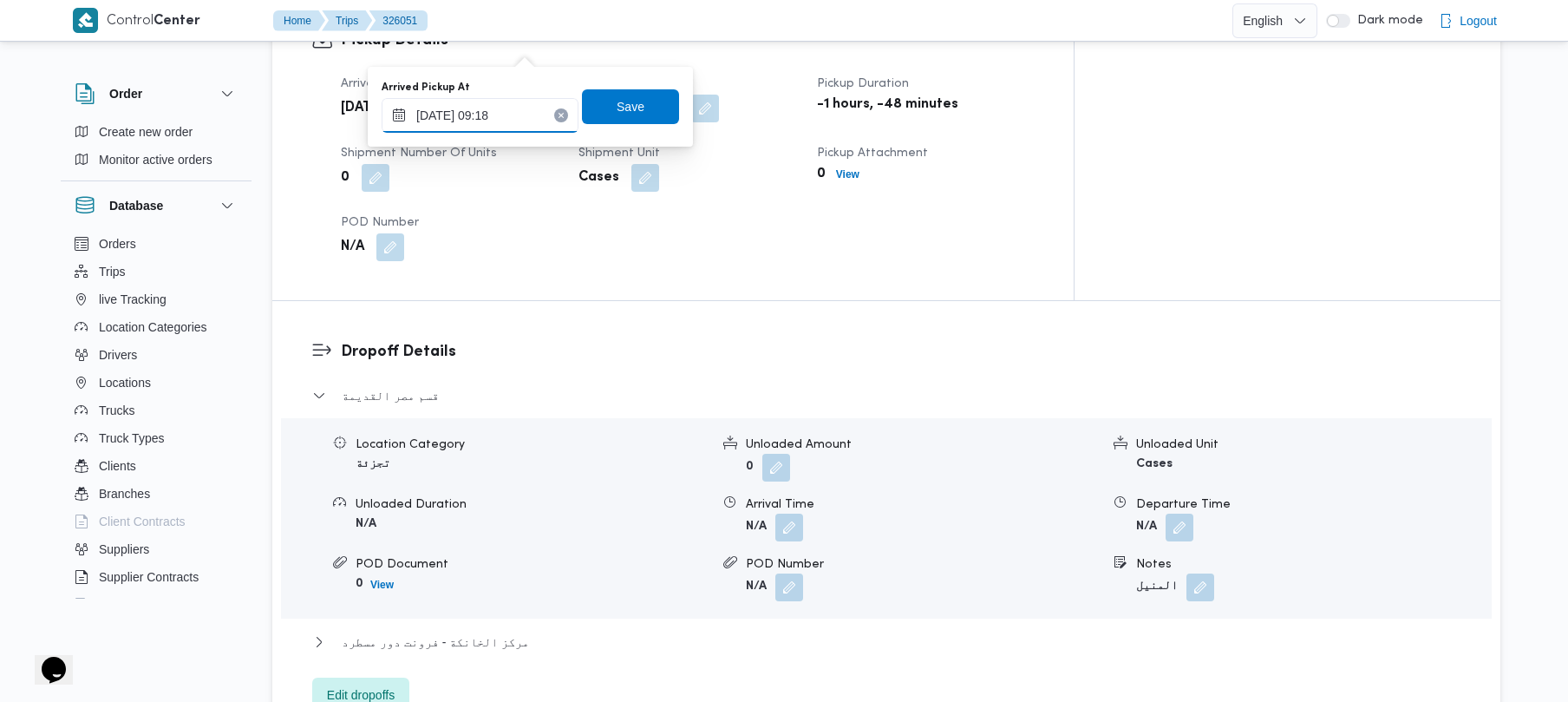click on "[DATE] 09:18" at bounding box center [480, 115] 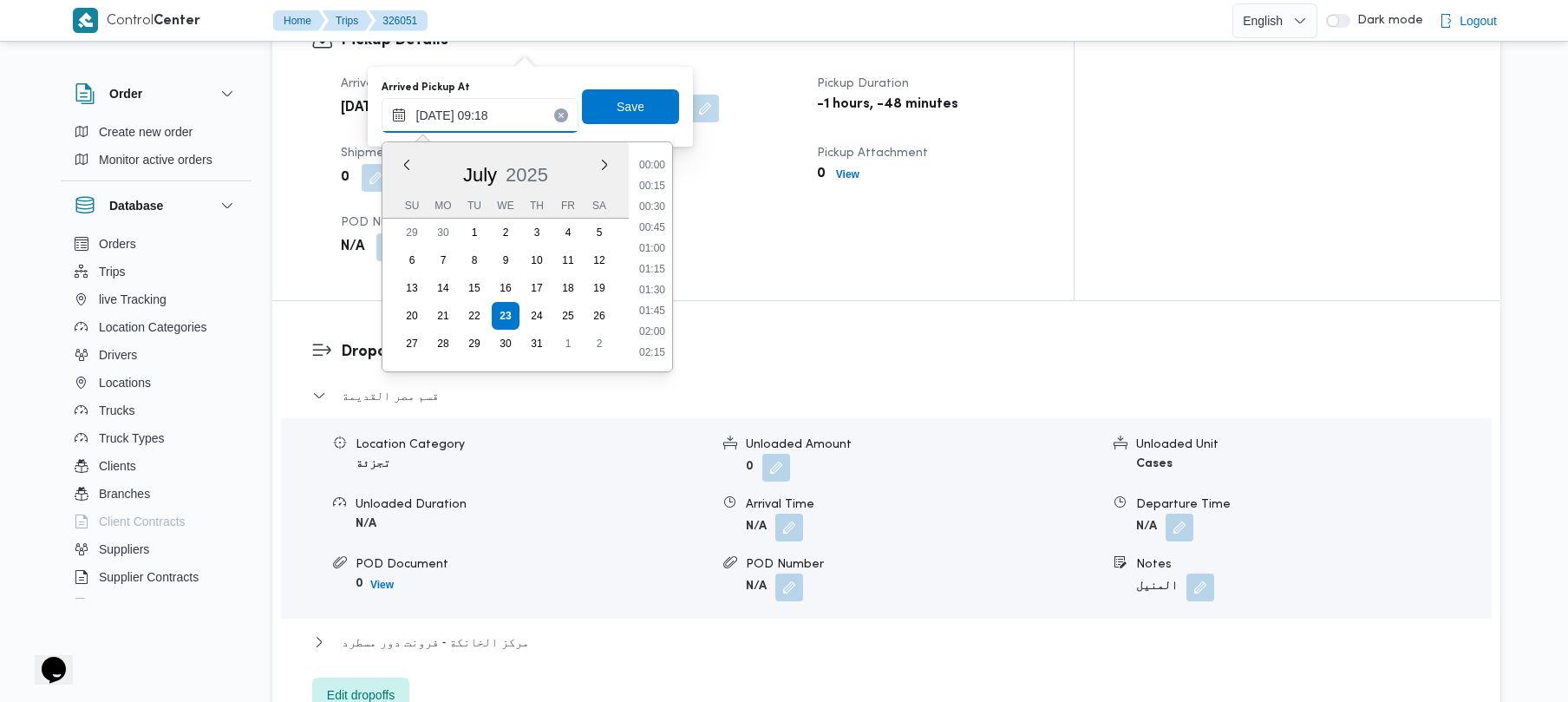 scroll, scrollTop: 666, scrollLeft: 0, axis: vertical 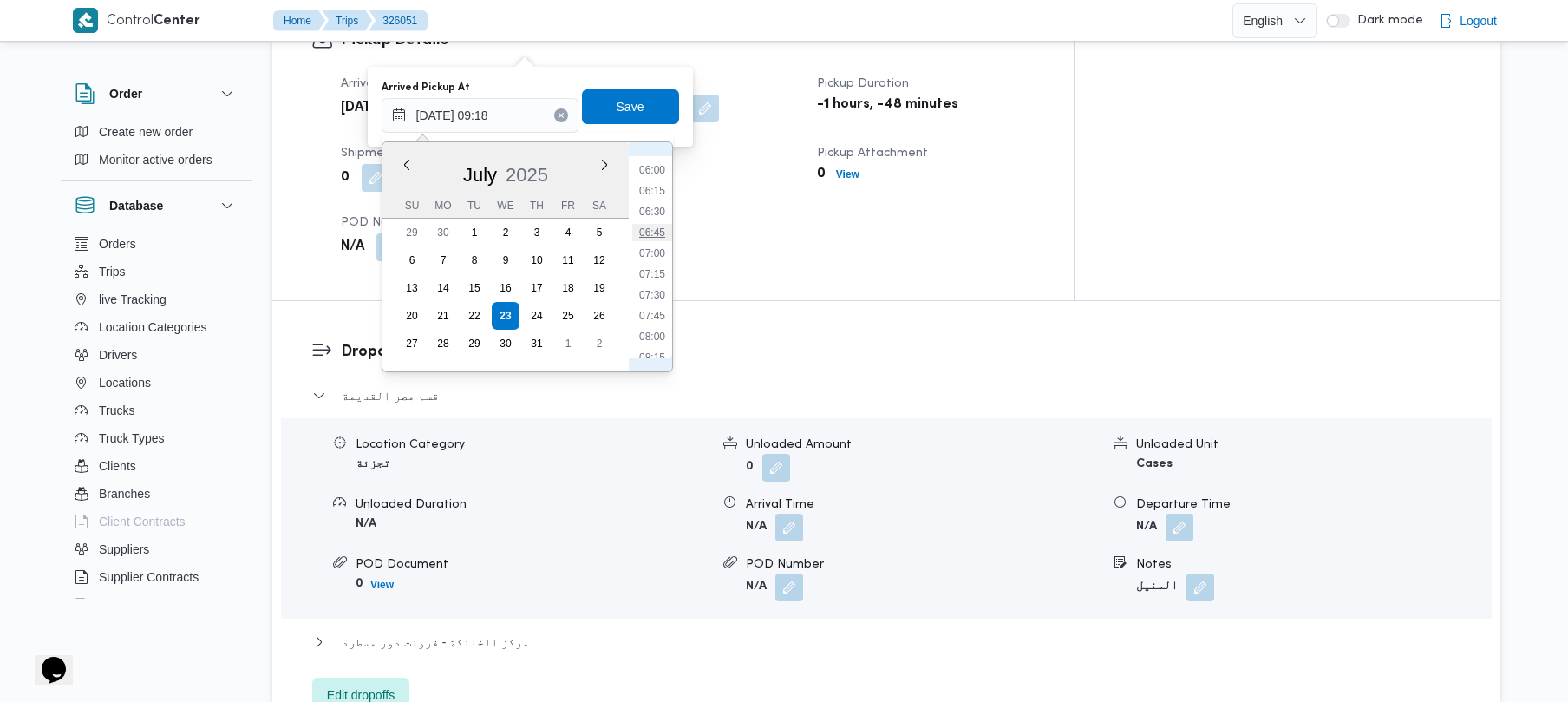 click on "06:45" at bounding box center (652, 233) 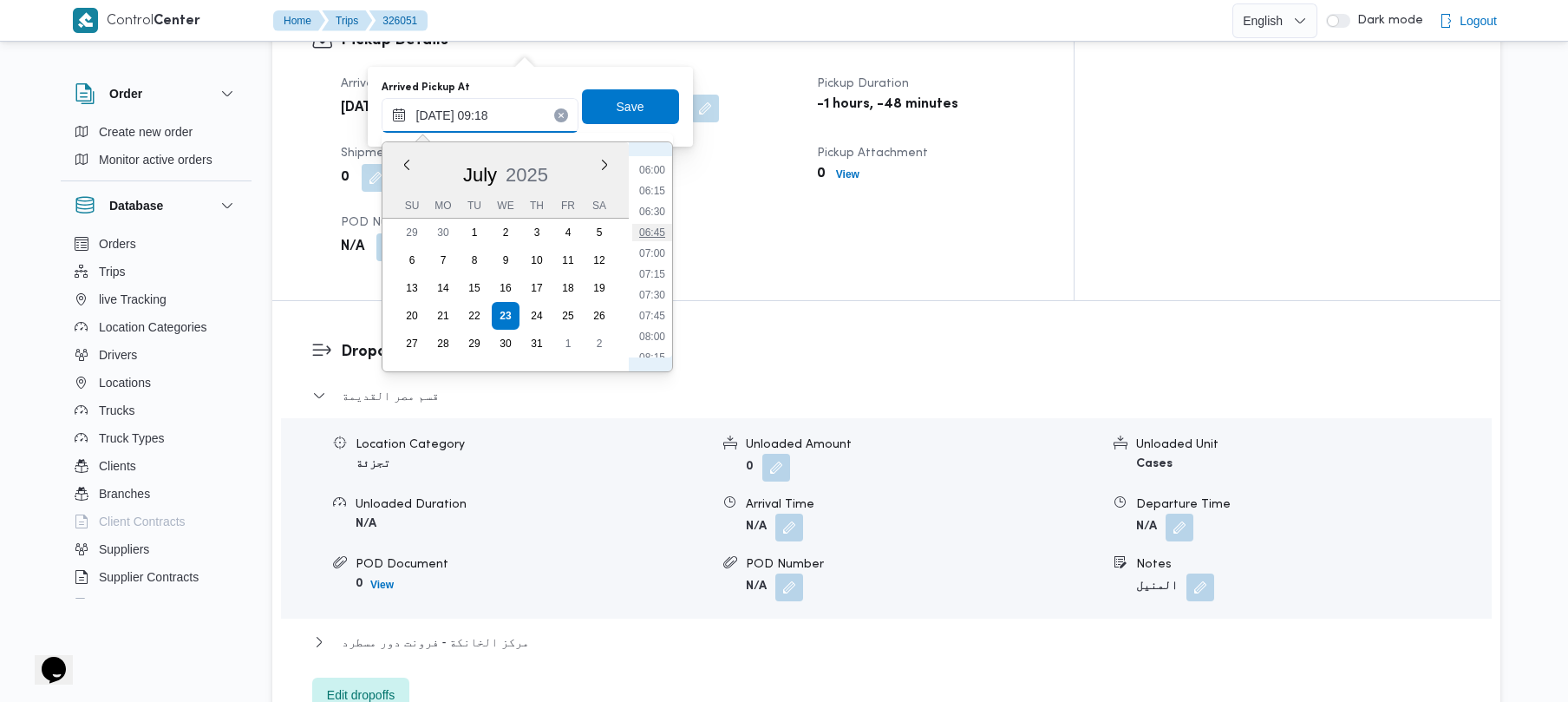 type on "[DATE] 06:45" 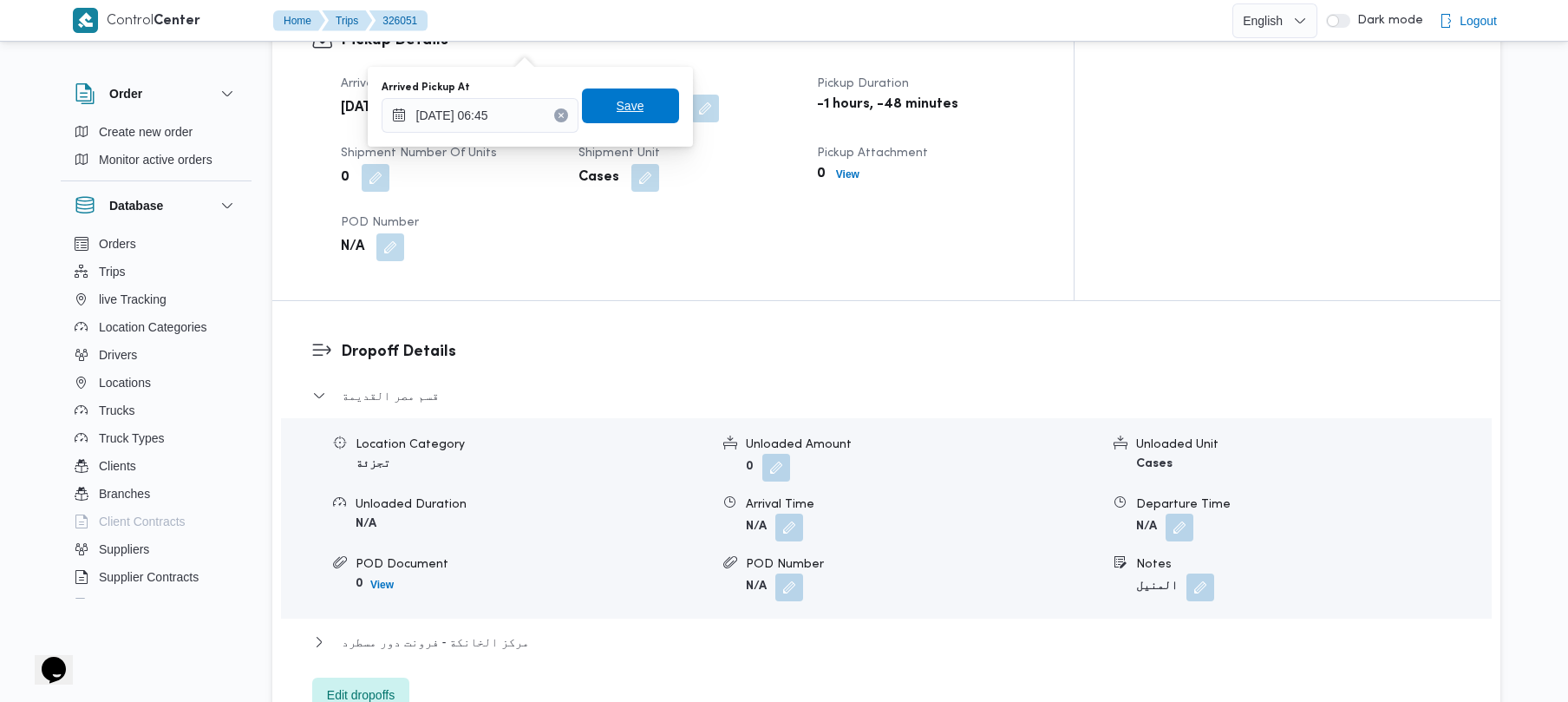 click on "Save" at bounding box center [630, 106] 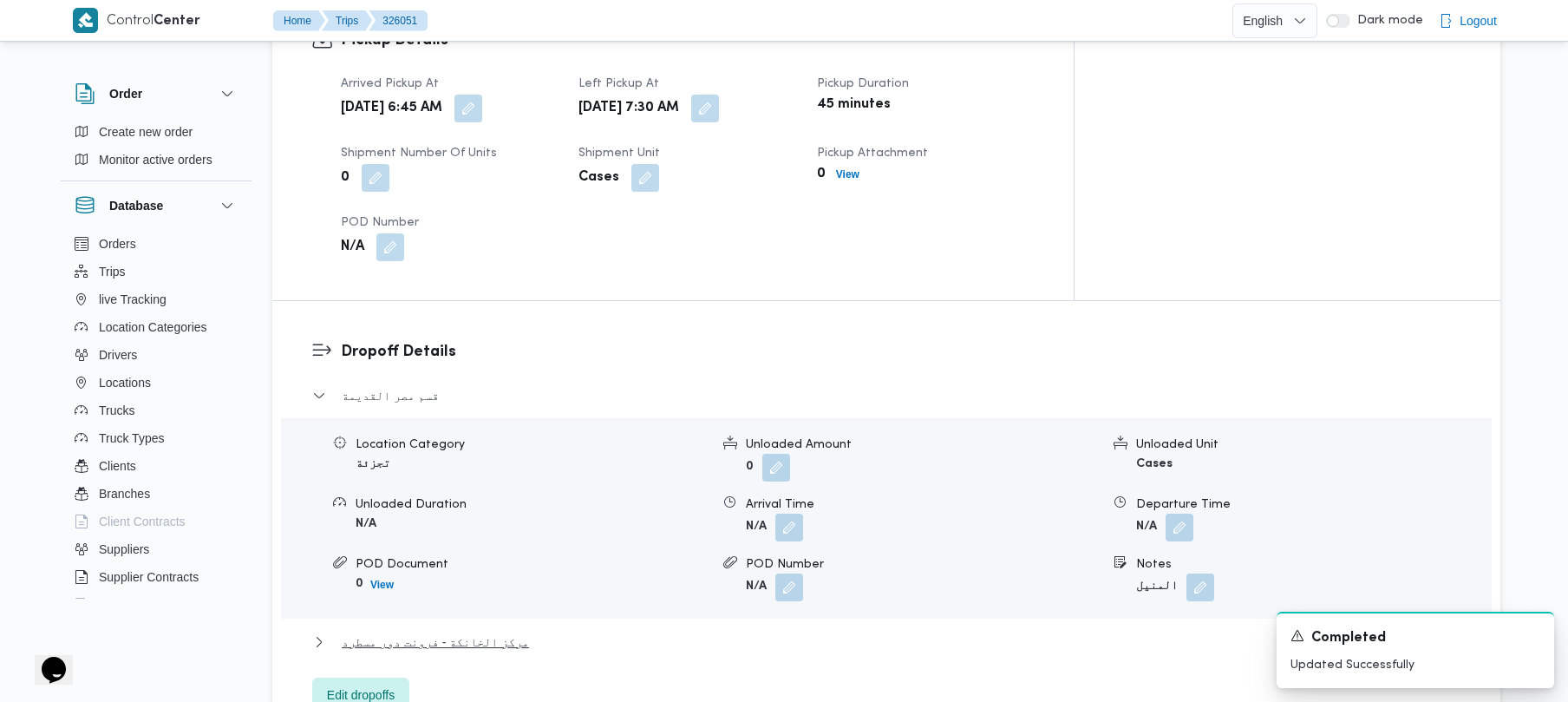 scroll, scrollTop: 0, scrollLeft: 0, axis: both 